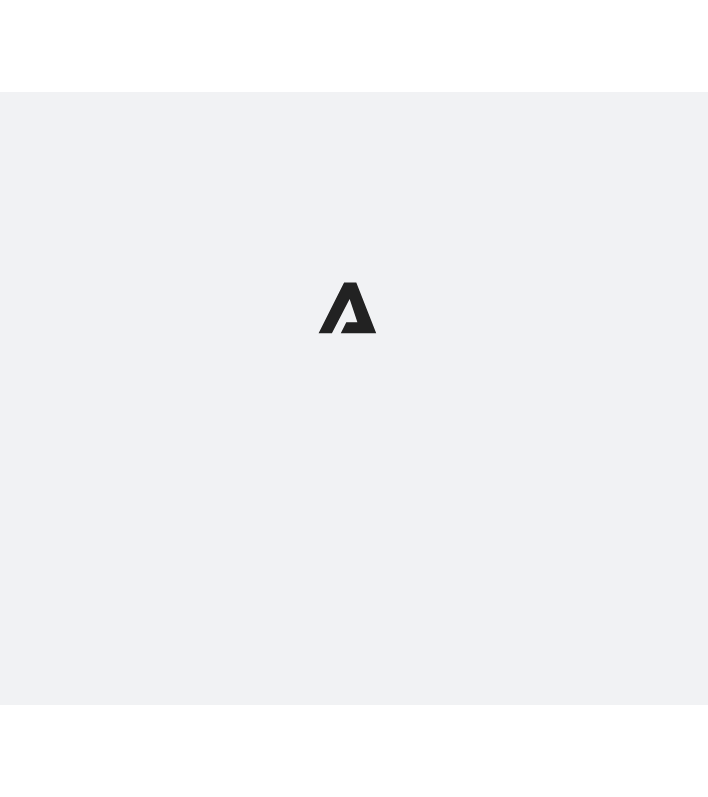 scroll, scrollTop: 0, scrollLeft: 0, axis: both 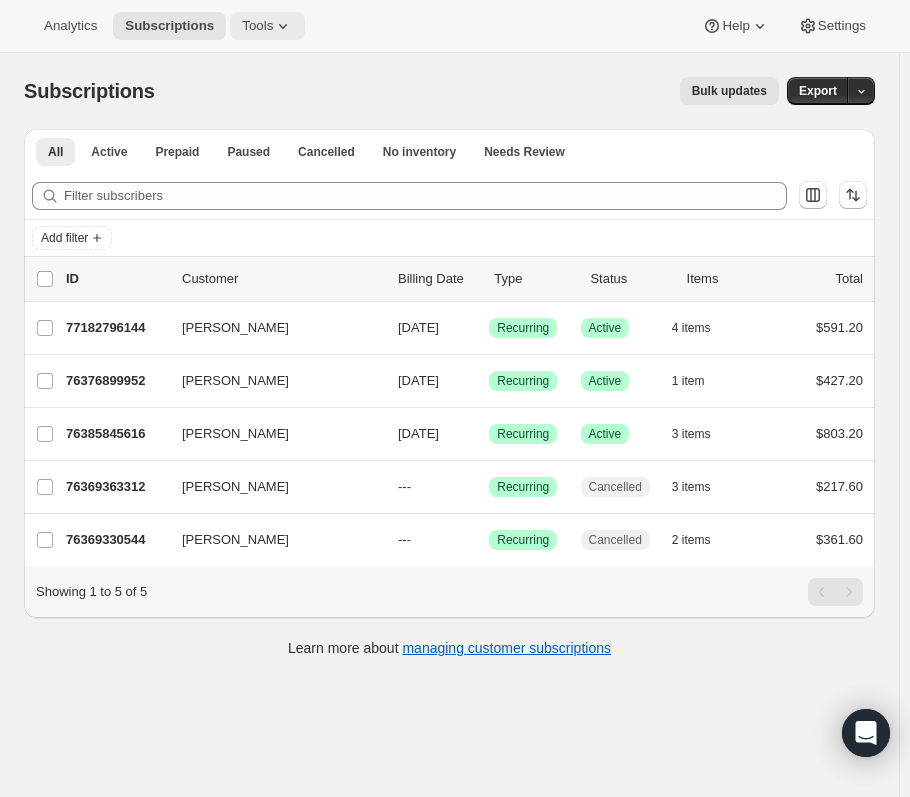 click on "Tools" at bounding box center (267, 26) 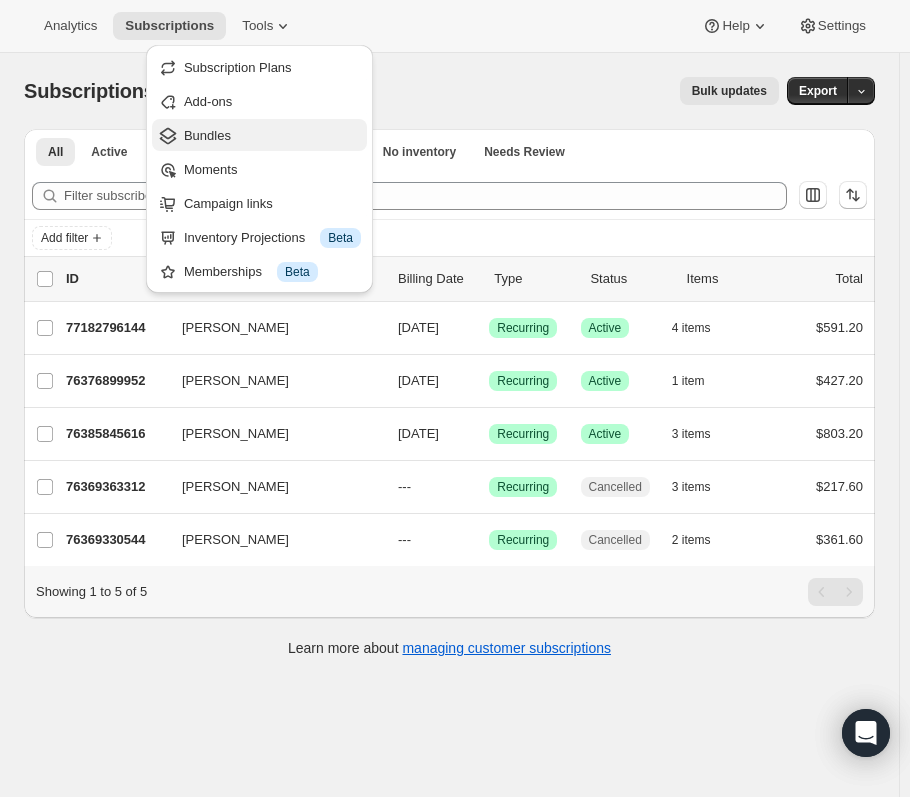 click on "Bundles" at bounding box center [259, 135] 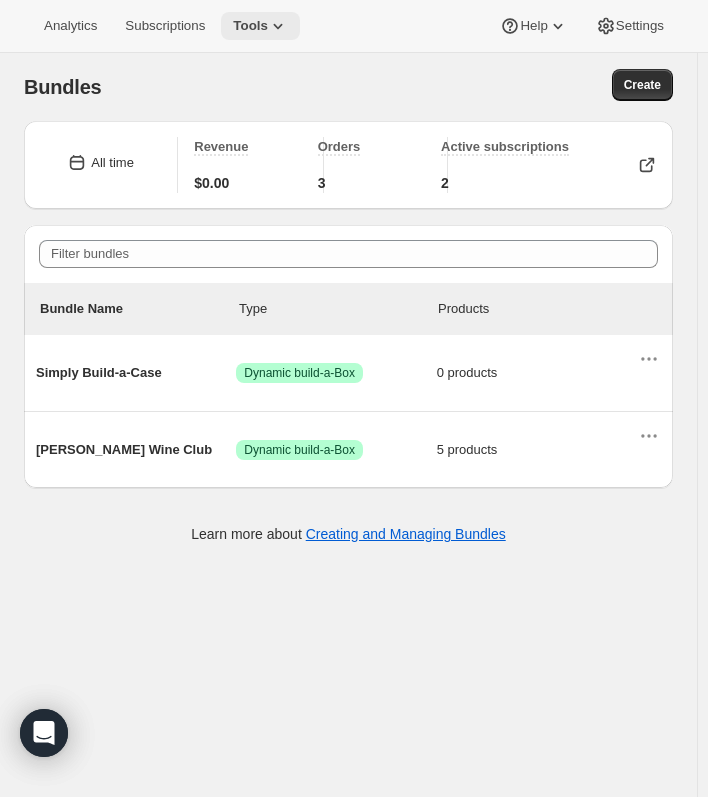 click 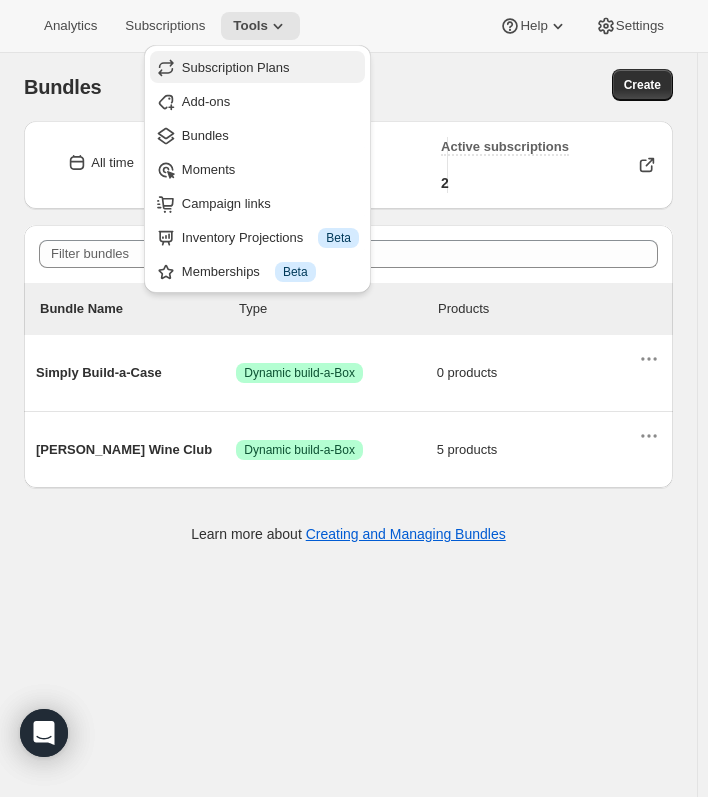 click on "Subscription Plans" at bounding box center (236, 67) 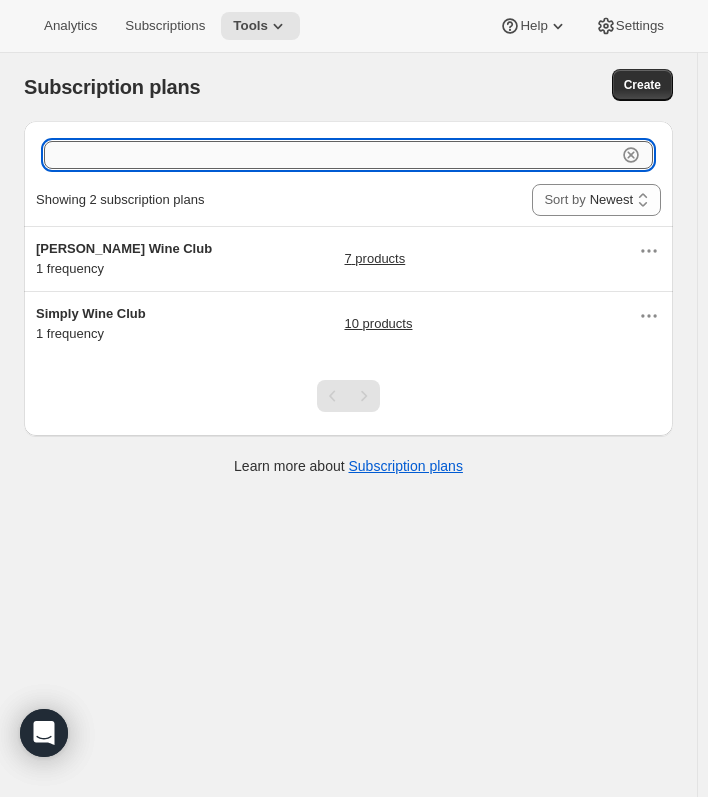 click at bounding box center (330, 155) 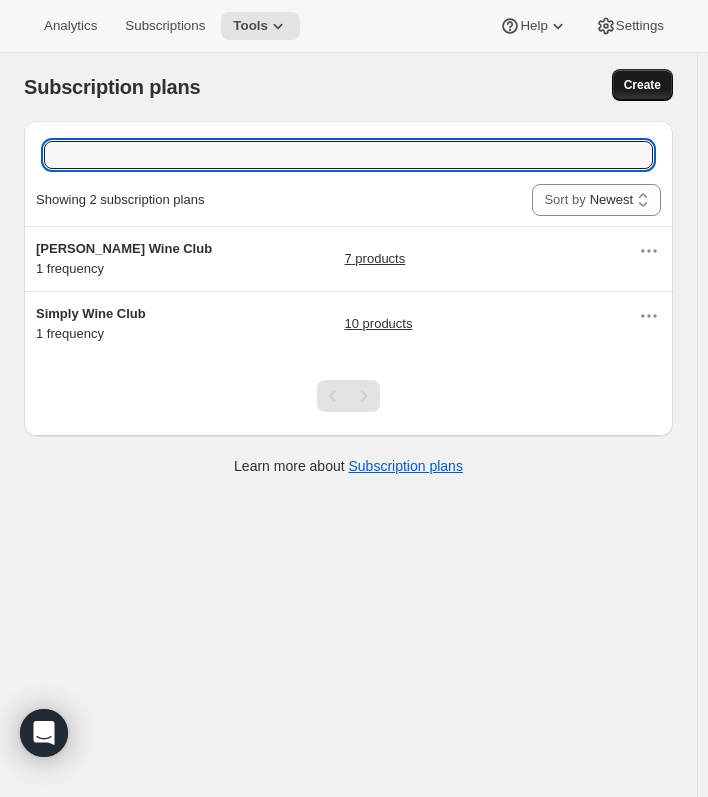click on "Create" at bounding box center [642, 85] 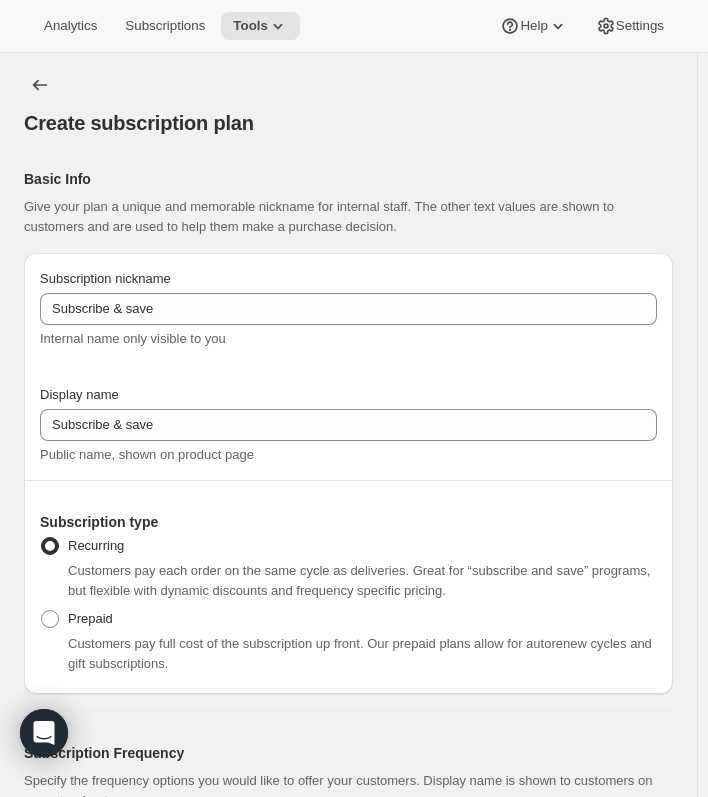 scroll, scrollTop: 100, scrollLeft: 0, axis: vertical 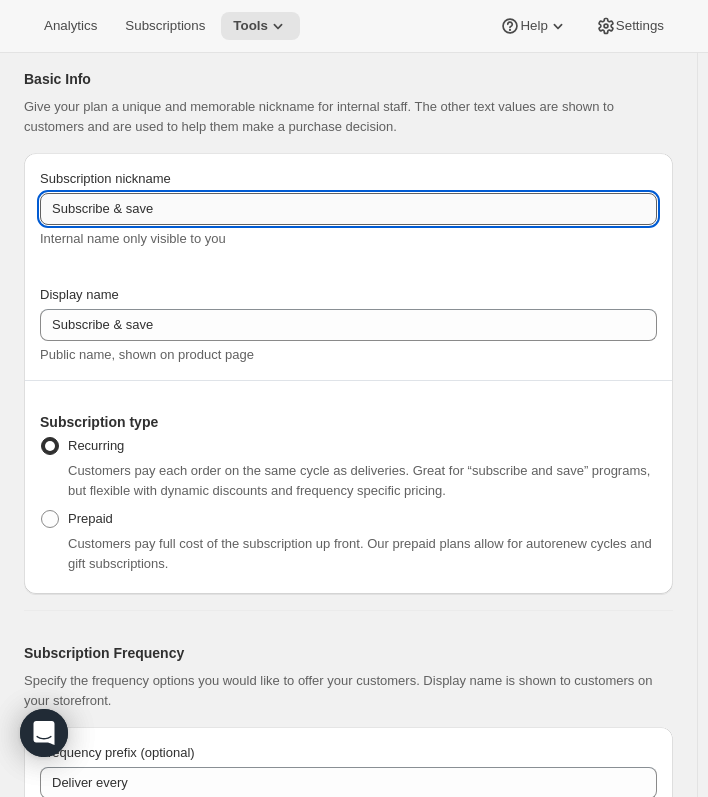 click on "Subscribe & save" at bounding box center (348, 209) 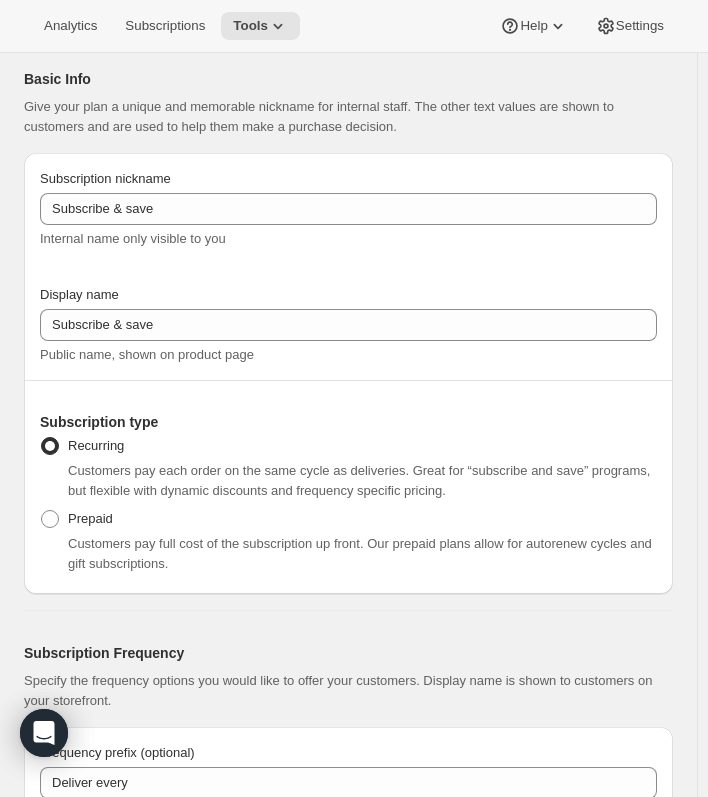 click on "Basic Info Give your plan a unique and memorable nickname for internal staff. The other text values are shown to customers and are used to help them make a purchase decision. Subscription nickname Subscribe & save Internal name only visible to you Display name Subscribe & save Public name, shown on product page Subscription type Recurring Customers pay each order on the same cycle as deliveries. Great for “subscribe and save” programs, but flexible with dynamic discounts and frequency specific pricing. Prepaid Customers pay full cost of the subscription up front. Our prepaid plans allow for autorenew cycles and gift subscriptions." at bounding box center [340, 315] 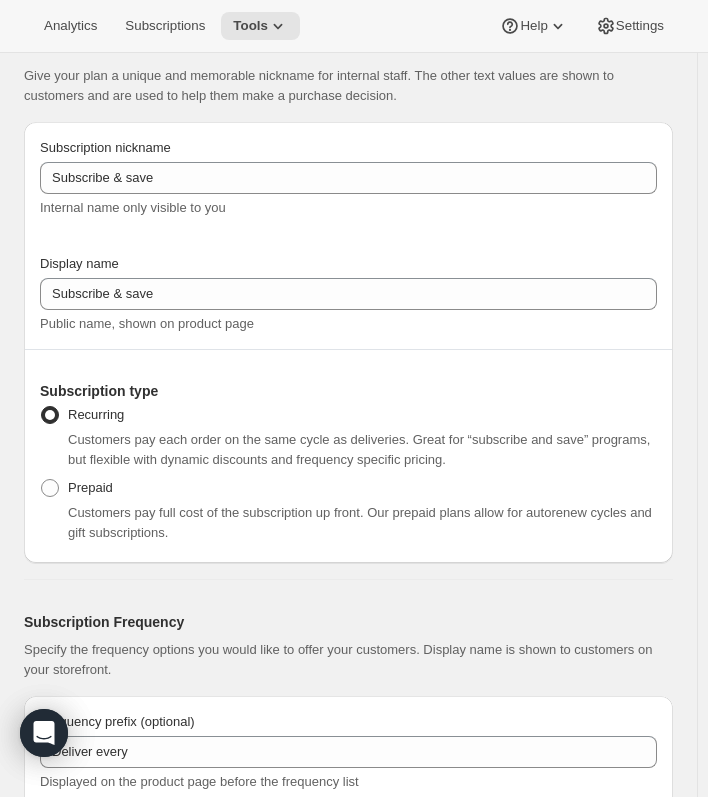 scroll, scrollTop: 100, scrollLeft: 0, axis: vertical 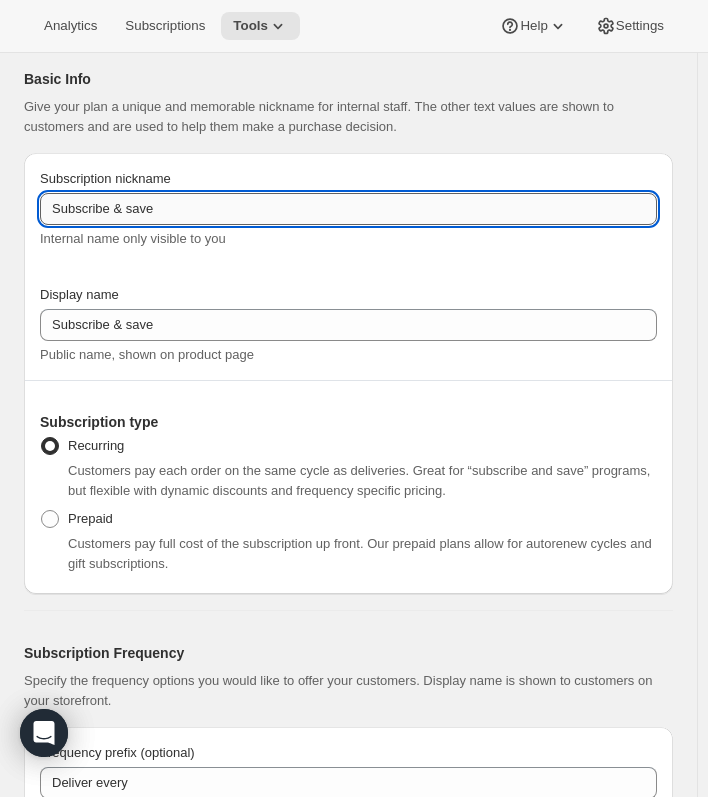 click on "Subscribe & save" at bounding box center [348, 209] 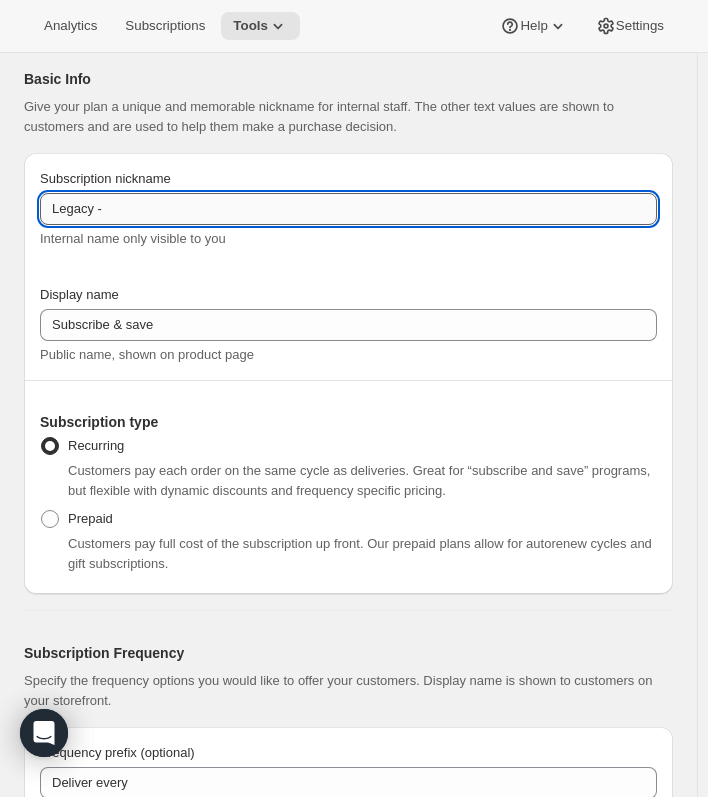 click on "Legacy -" at bounding box center [348, 209] 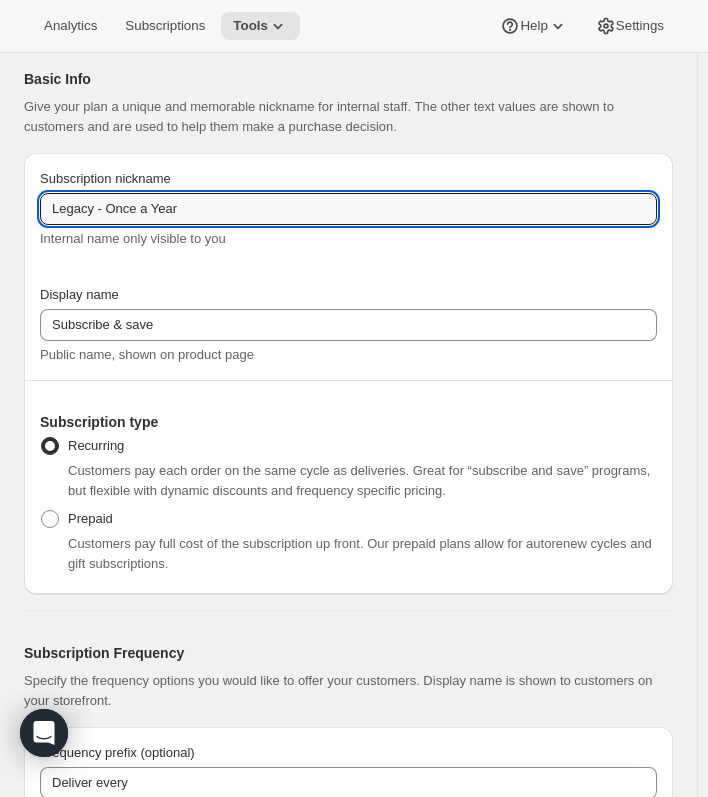 type on "Legacy - Once a Year" 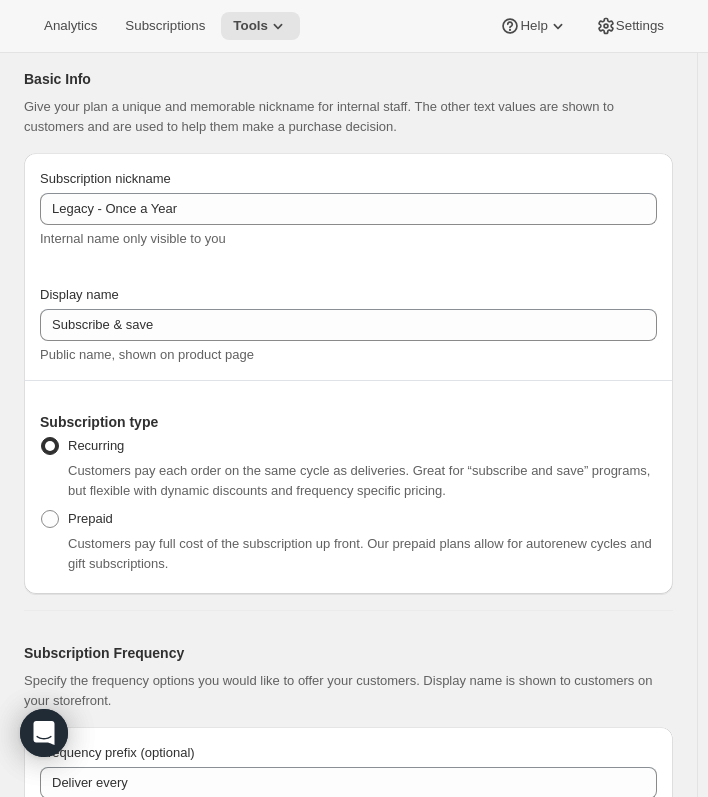 click on "Subscription nickname Legacy - Once a Year Internal name only visible to you" at bounding box center [348, 219] 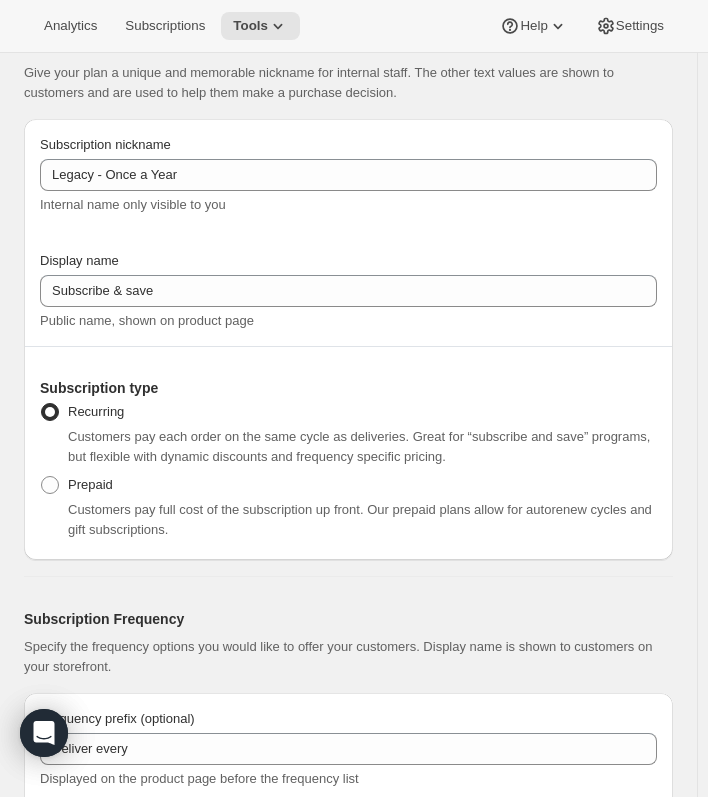 scroll, scrollTop: 100, scrollLeft: 0, axis: vertical 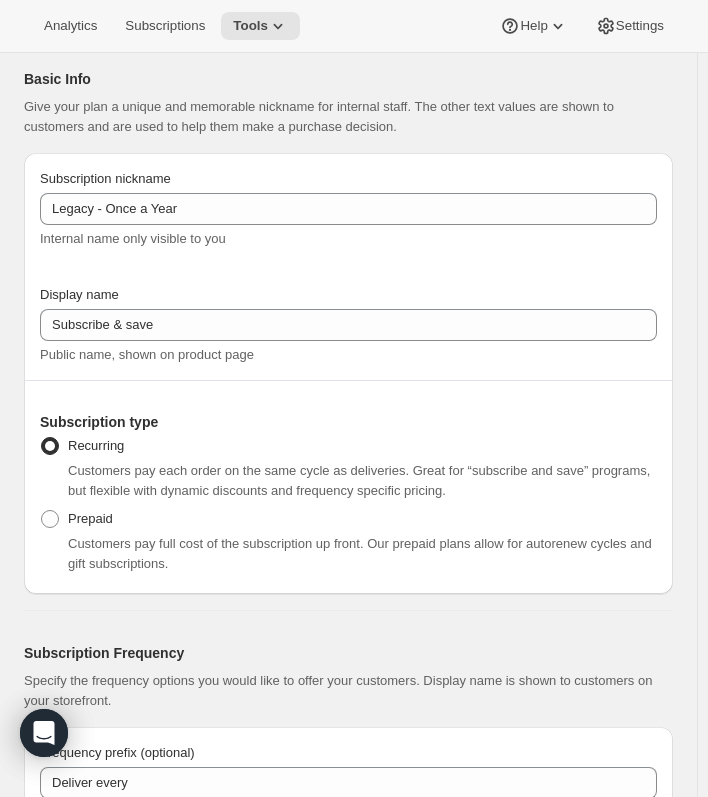 click on "Subscription nickname Legacy - Once a Year Internal name only visible to you Display name Subscribe & save Public name, shown on product page Subscription type Recurring Customers pay each order on the same cycle as deliveries. Great for “subscribe and save” programs, but flexible with dynamic discounts and frequency specific pricing. Prepaid Customers pay full cost of the subscription up front. Our prepaid plans allow for autorenew cycles and gift subscriptions." at bounding box center (348, 373) 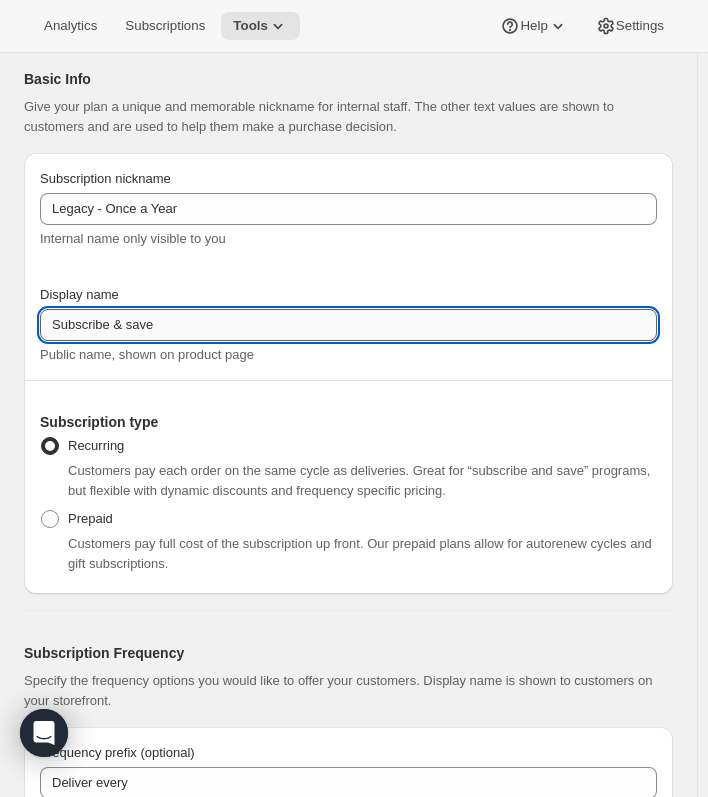 click on "Subscribe & save" at bounding box center (348, 325) 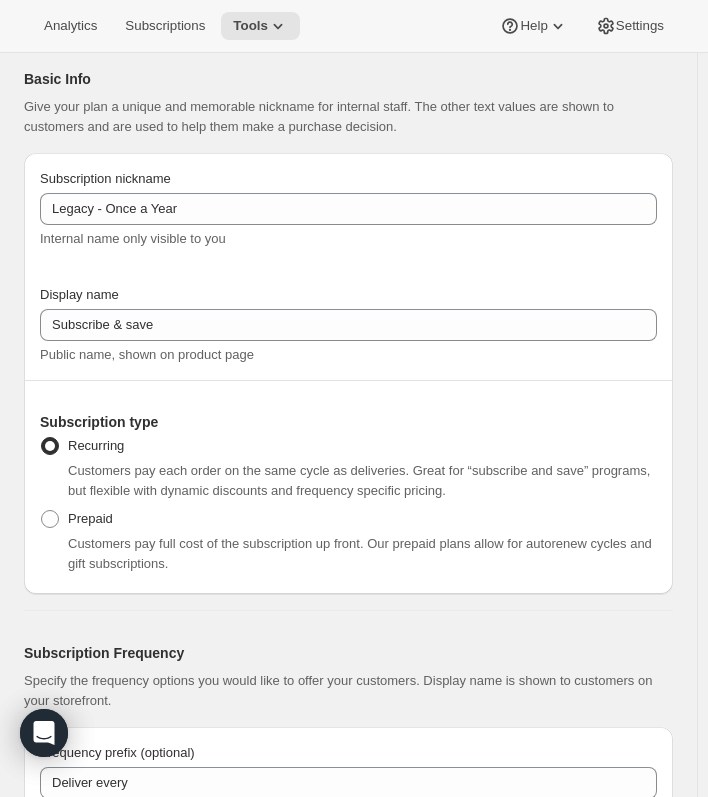 click on "Subscription nickname Legacy - Once a Year Internal name only visible to you Display name Subscribe & save Public name, shown on product page" at bounding box center (348, 267) 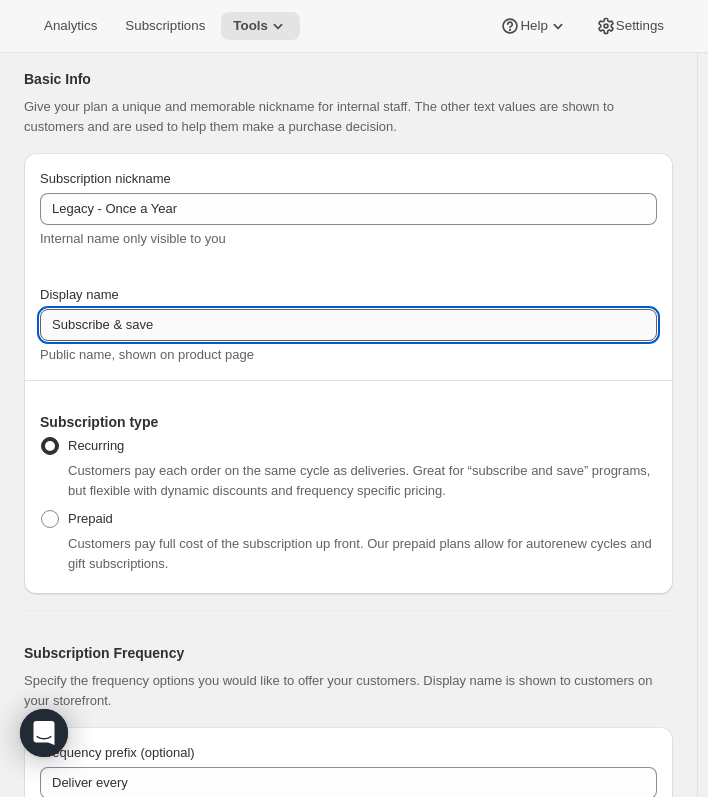 click on "Subscribe & save" at bounding box center (348, 325) 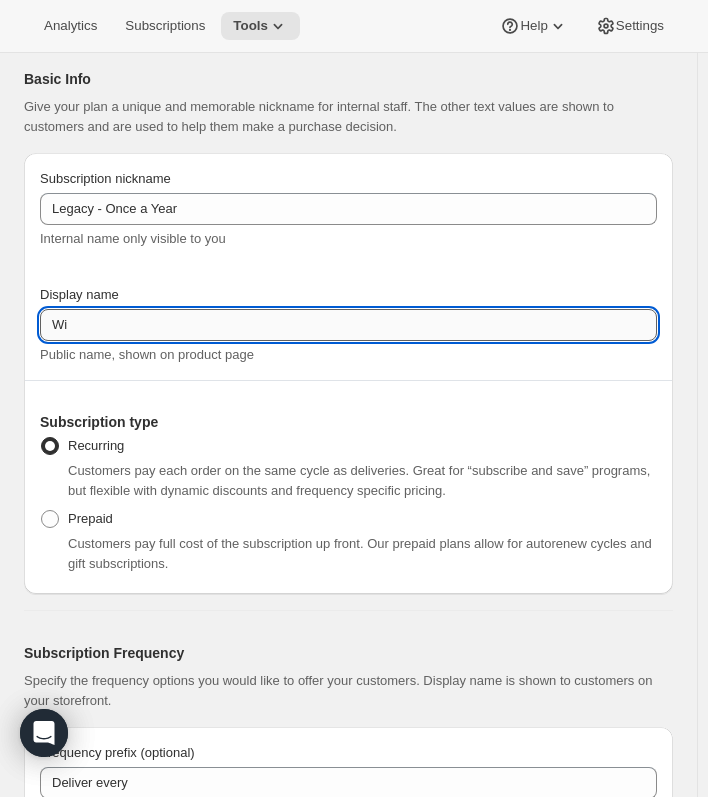 type on "W" 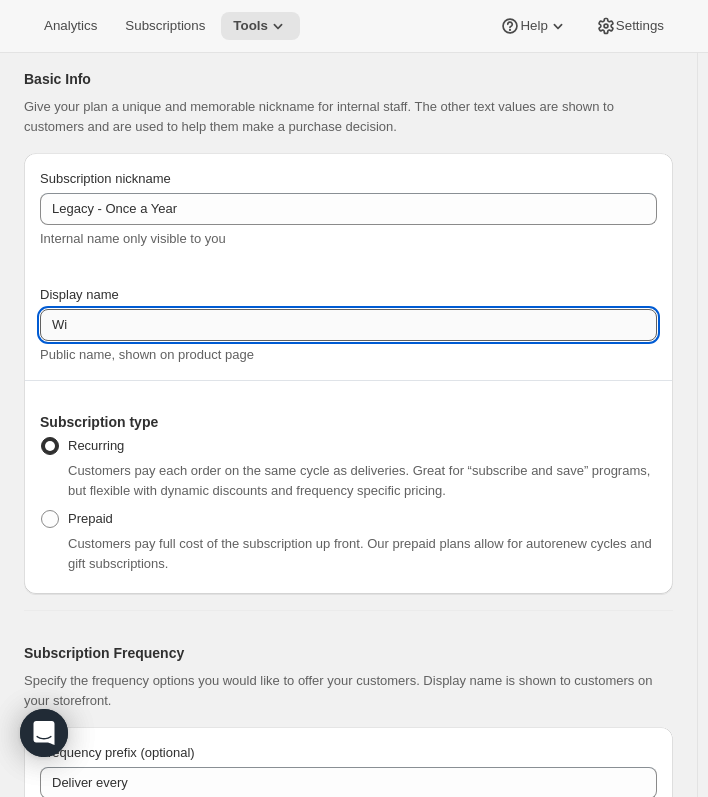 type on "W" 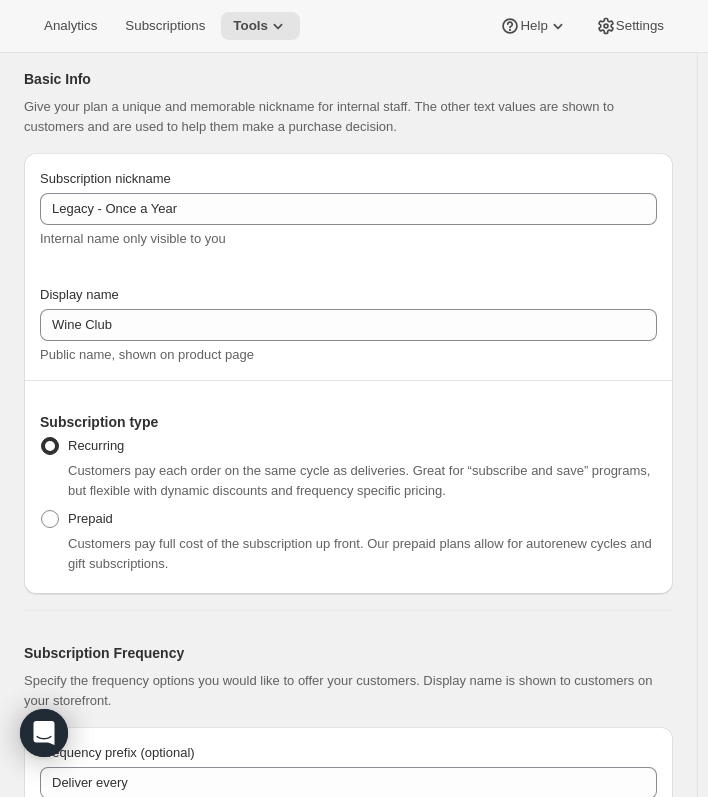 click on "Display name" at bounding box center (348, 295) 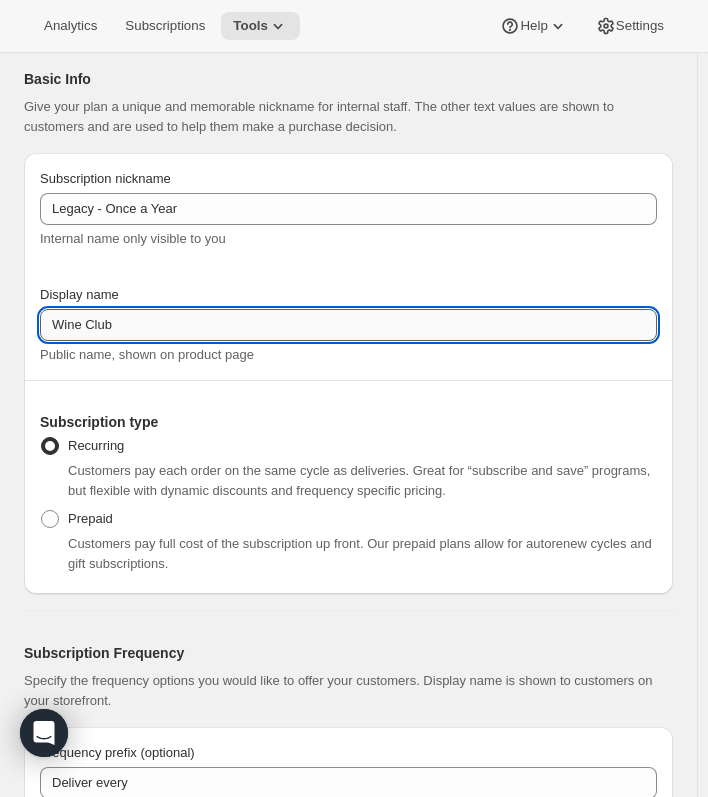 click on "Wine Club" at bounding box center (348, 325) 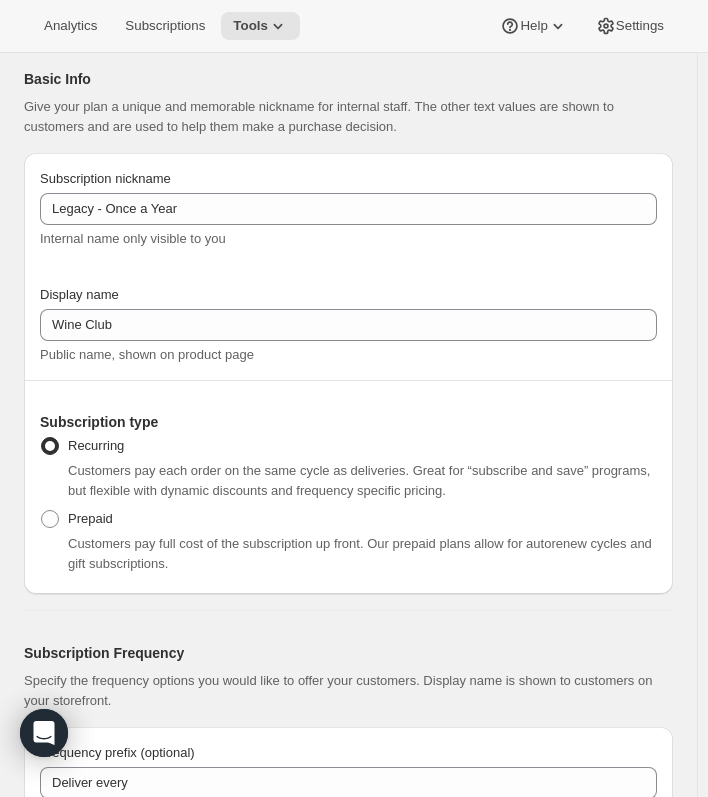 click on "Display name" at bounding box center (348, 295) 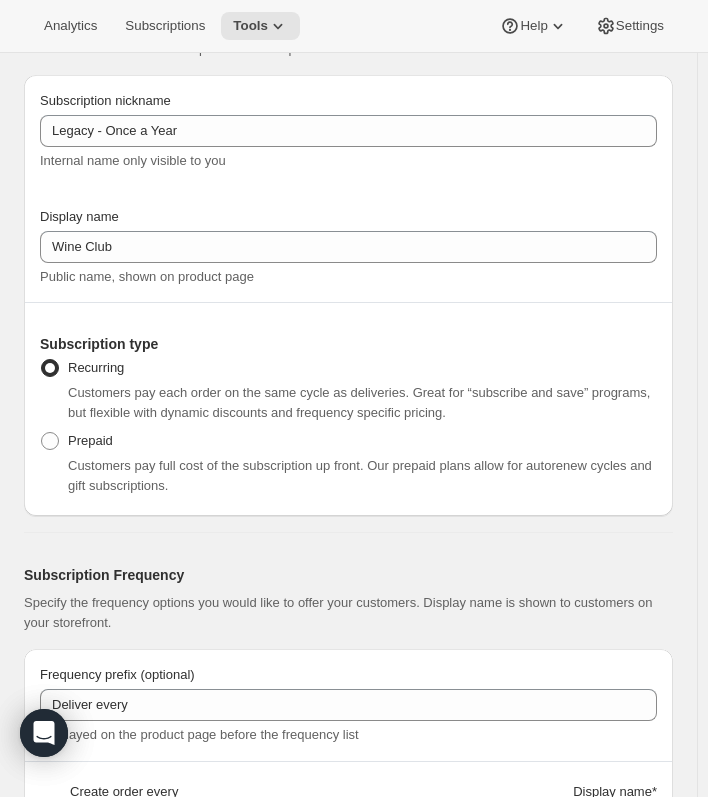 scroll, scrollTop: 200, scrollLeft: 0, axis: vertical 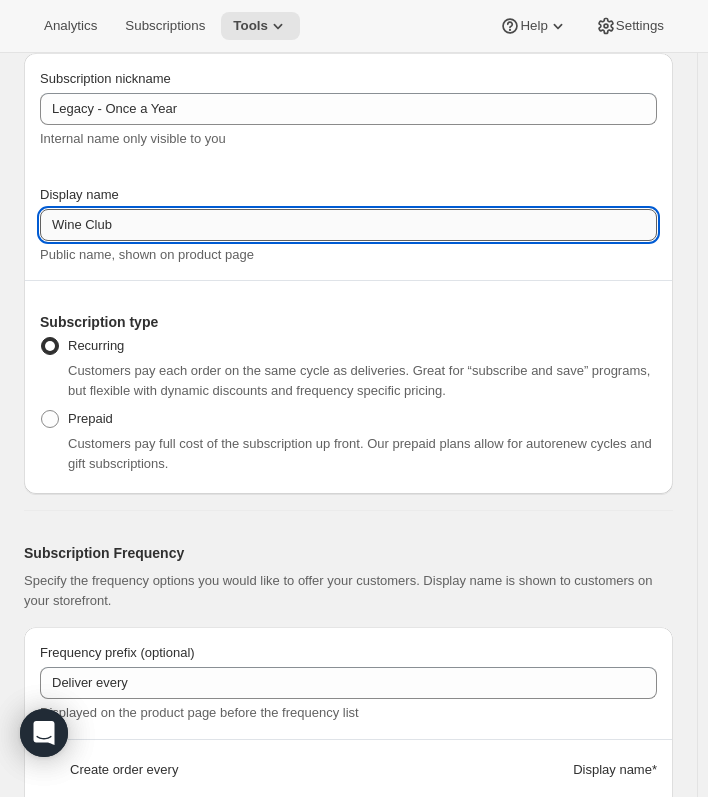 click on "Wine Club" at bounding box center [348, 225] 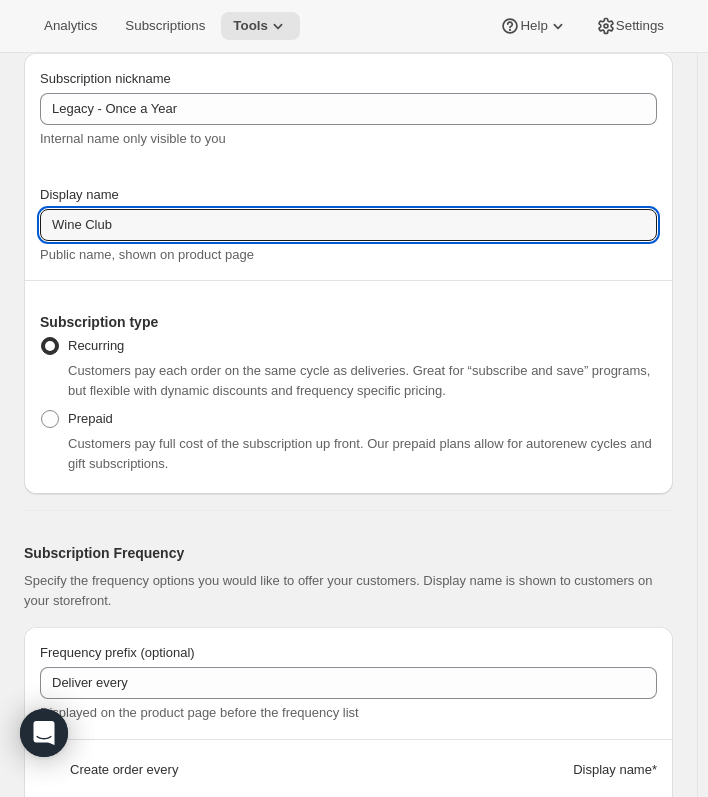 click on "Recurring Customers pay each order on the same cycle as deliveries. Great for “subscribe and save” programs, but flexible with dynamic discounts and frequency specific pricing." at bounding box center (348, 366) 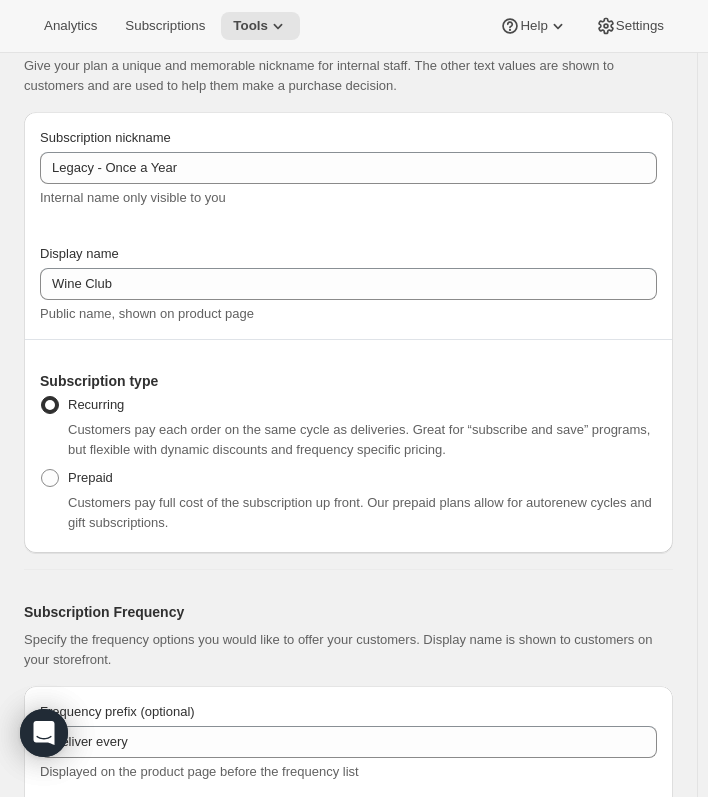 scroll, scrollTop: 100, scrollLeft: 0, axis: vertical 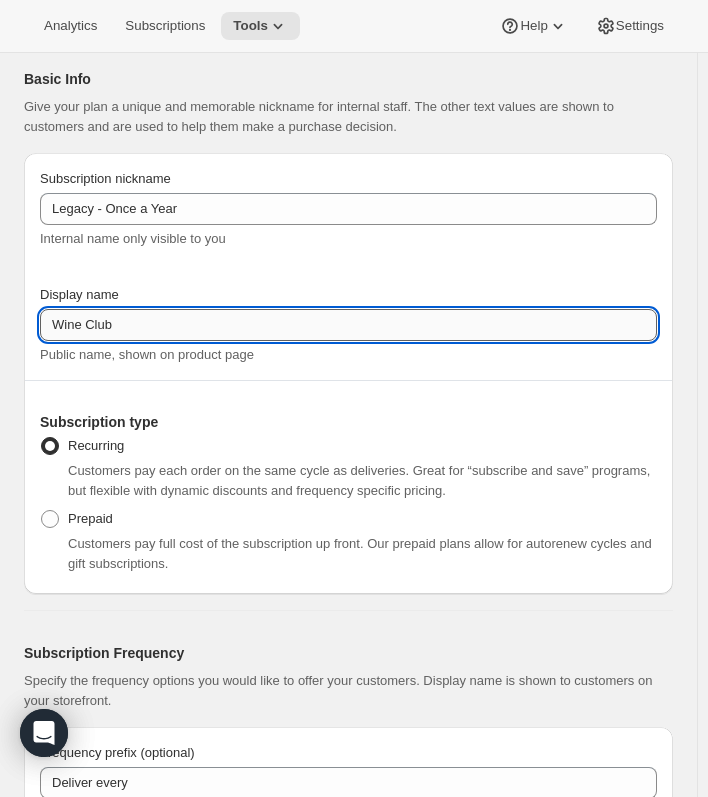 click on "Wine Club" at bounding box center [348, 325] 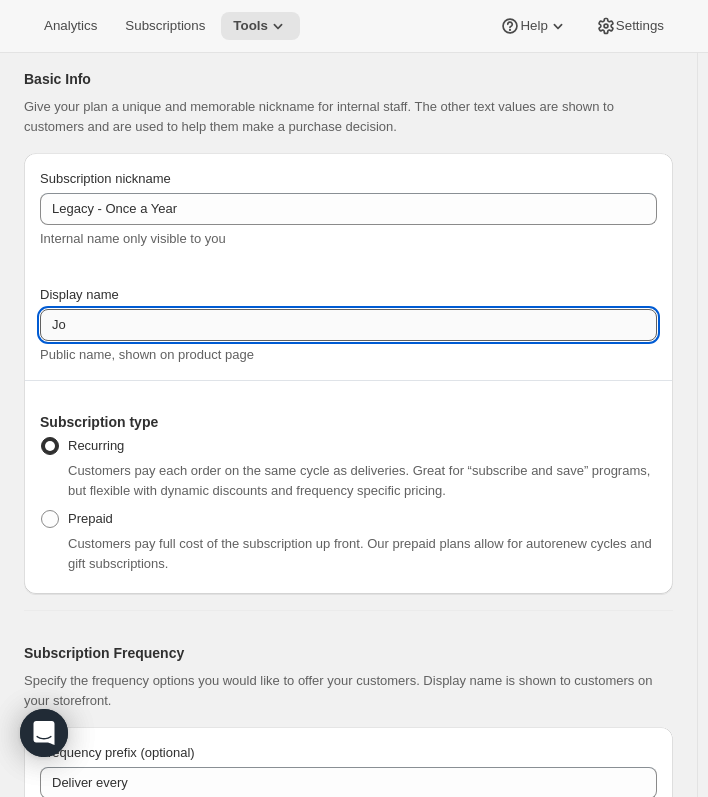 type on "J" 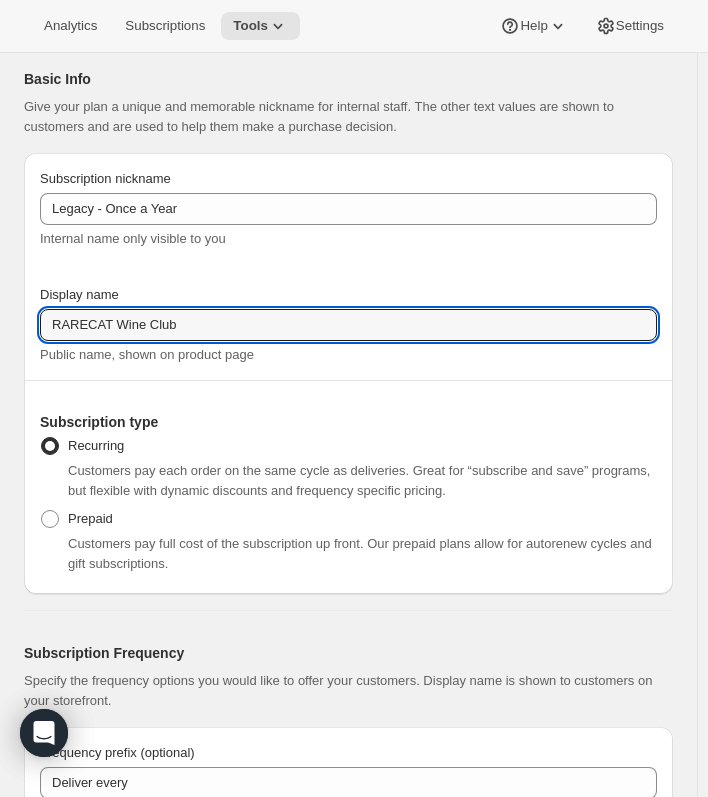 type on "RARECAT Wine Club" 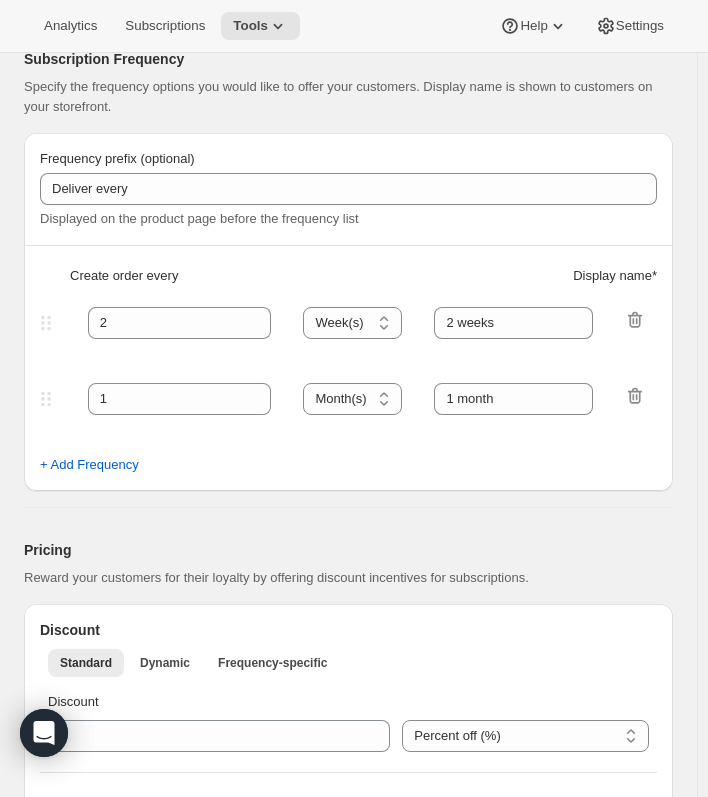 scroll, scrollTop: 600, scrollLeft: 0, axis: vertical 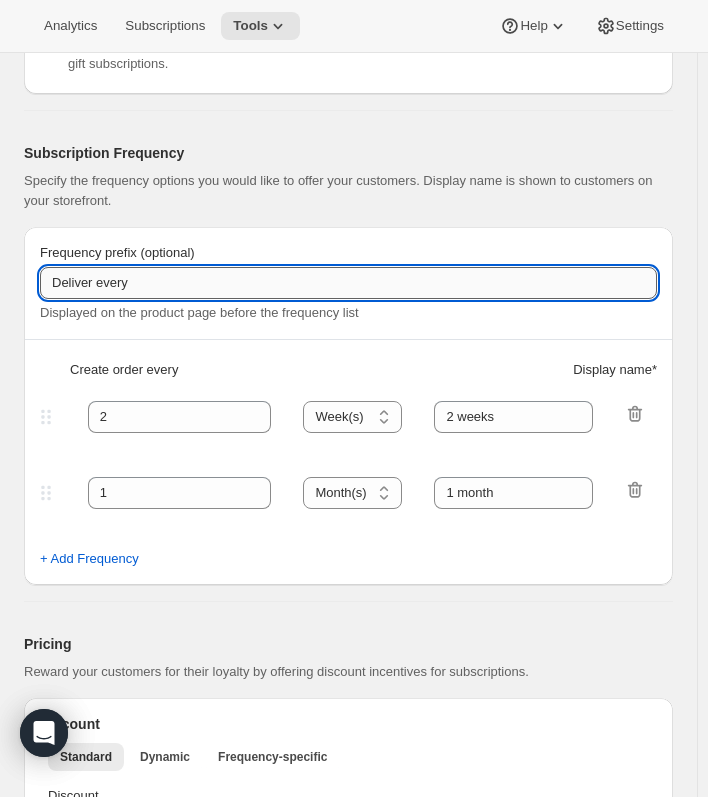 click on "Deliver every" at bounding box center (348, 283) 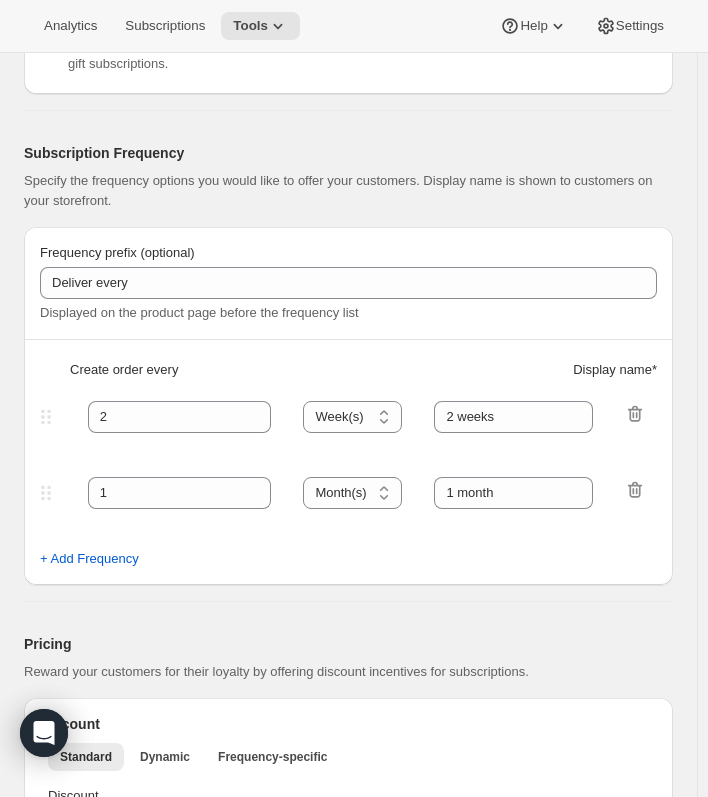 click on "Create order every" at bounding box center (124, 370) 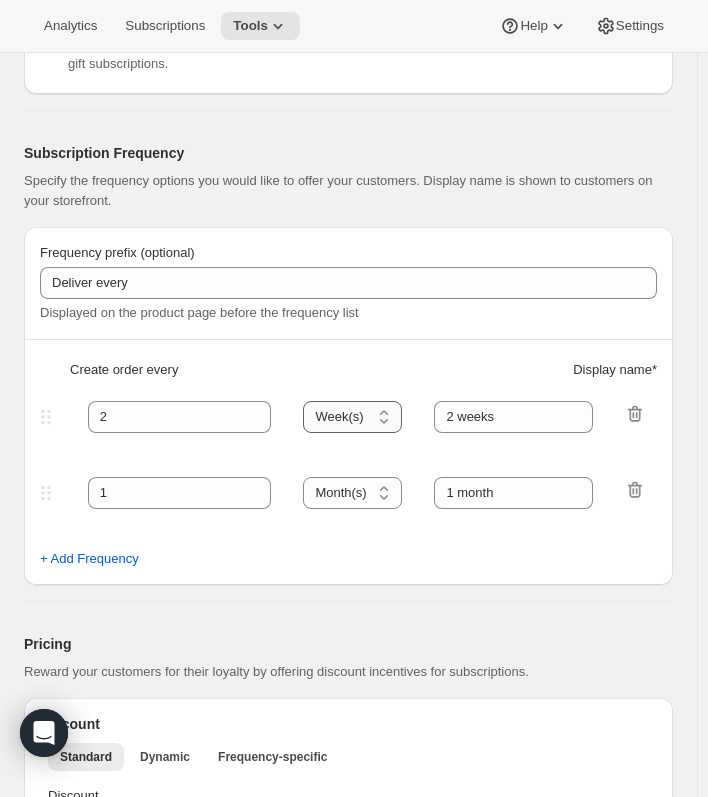 click on "Day(s) Week(s) Month(s) Year(s)" at bounding box center [352, 417] 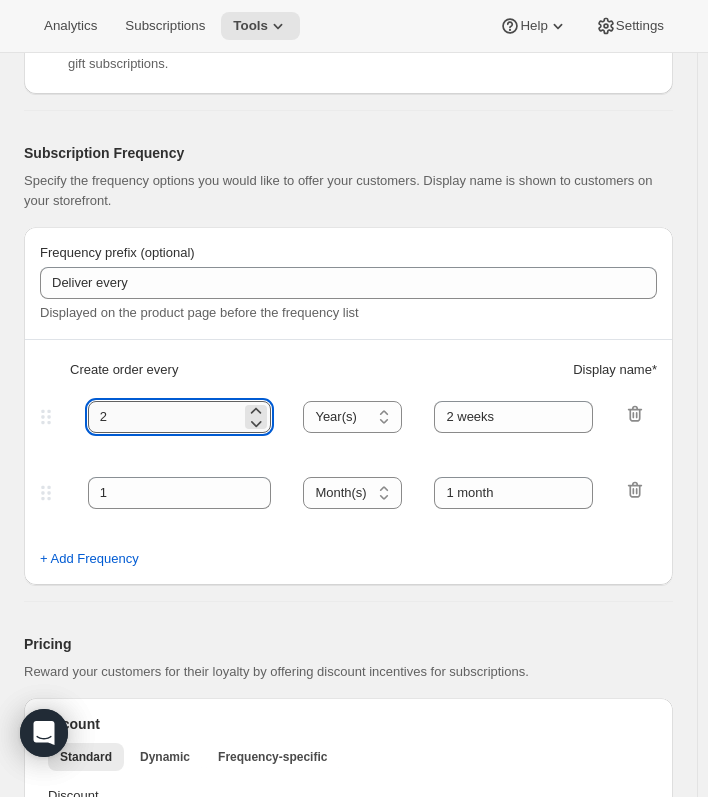 click on "2" at bounding box center [165, 417] 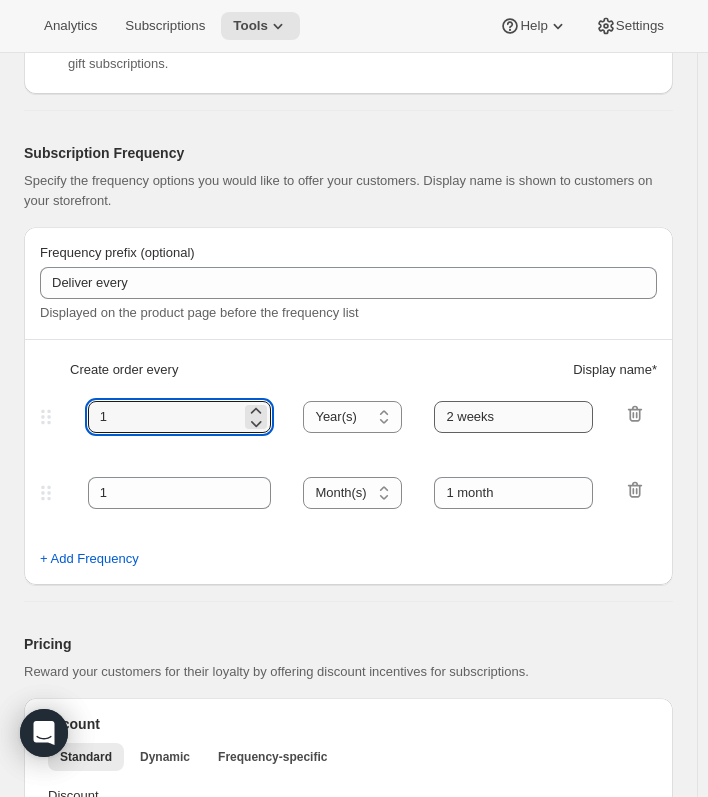 type on "1" 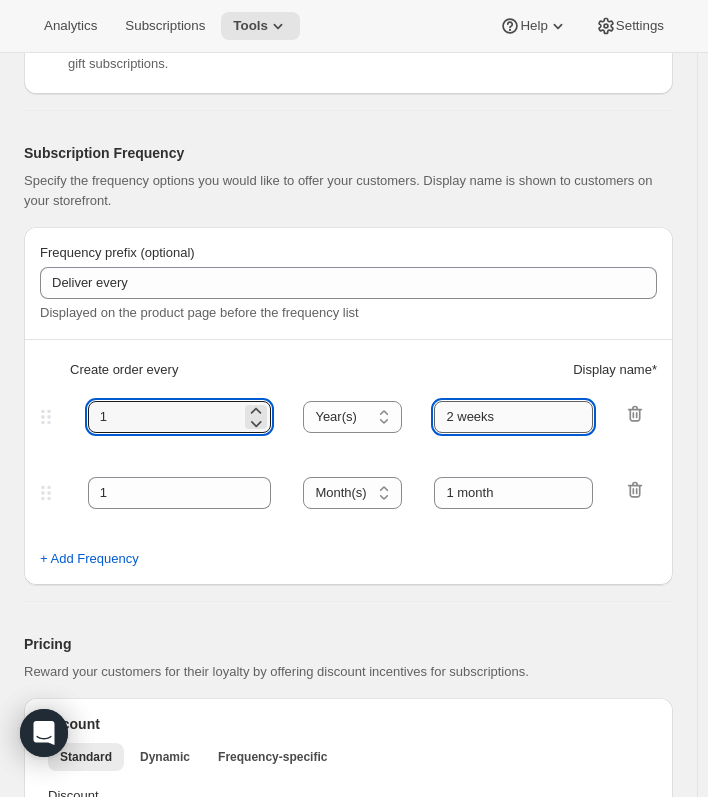 click on "2 weeks" at bounding box center (513, 417) 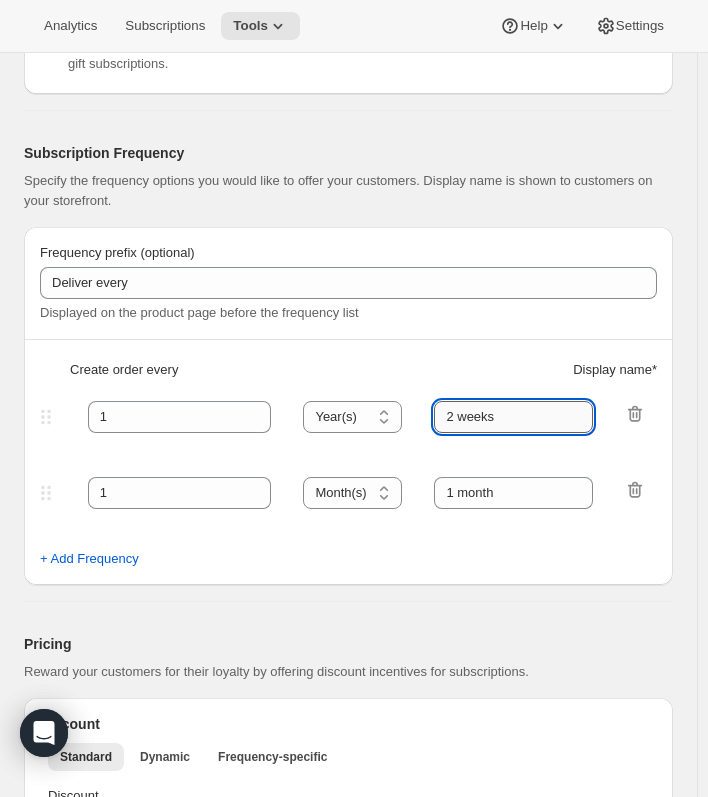 click on "2 weeks" at bounding box center [513, 417] 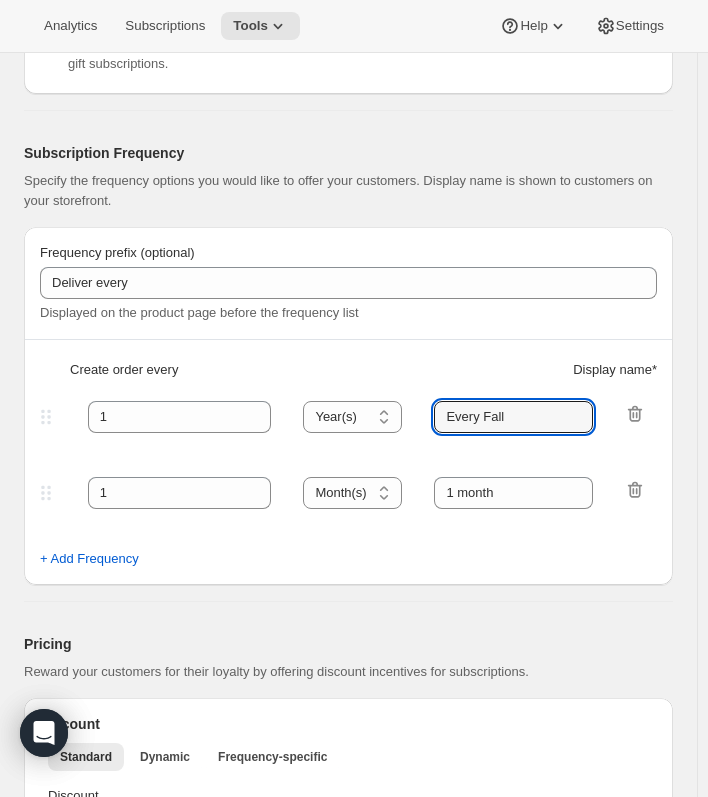 type on "Every Fall" 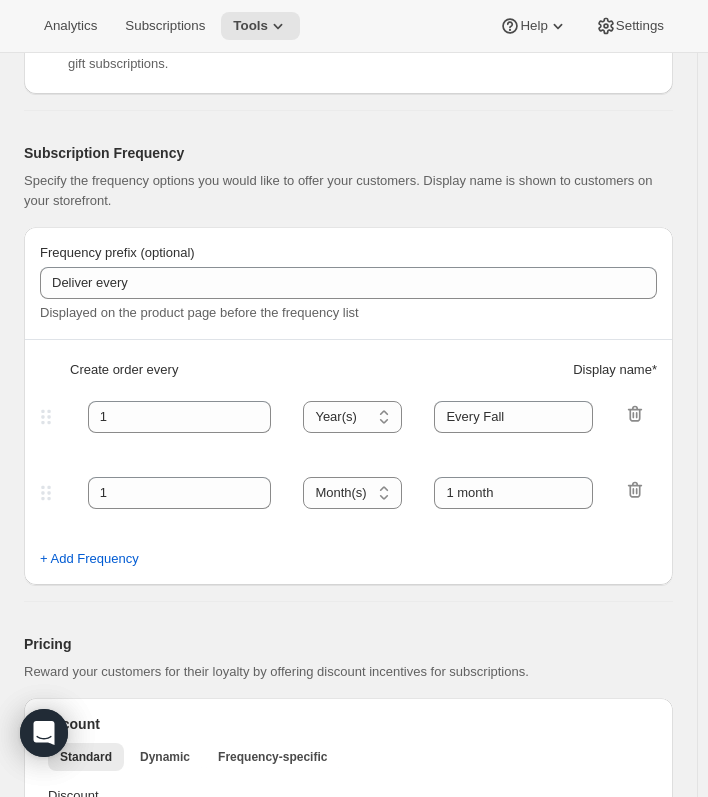 click on "Create order every Display name *" at bounding box center [348, 378] 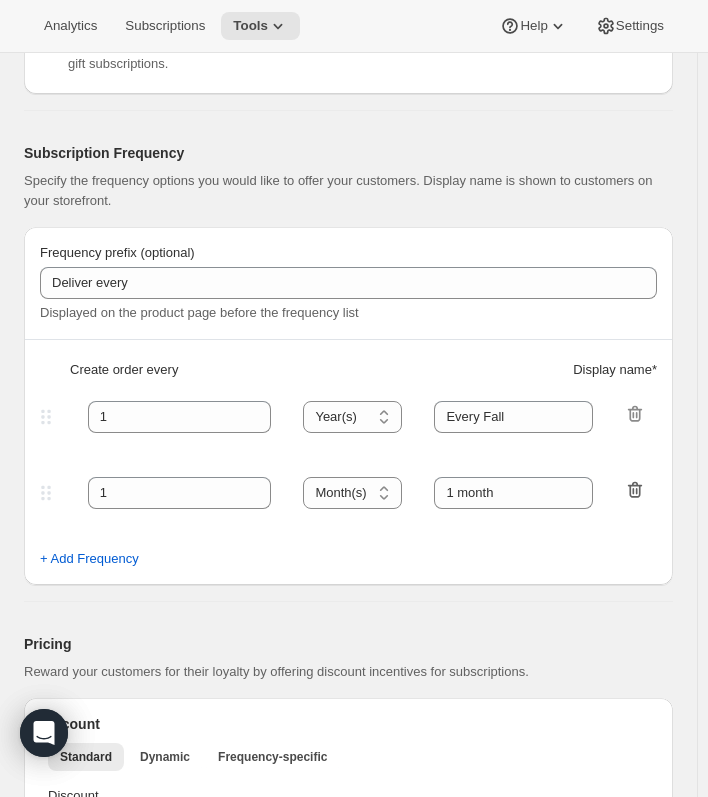 click 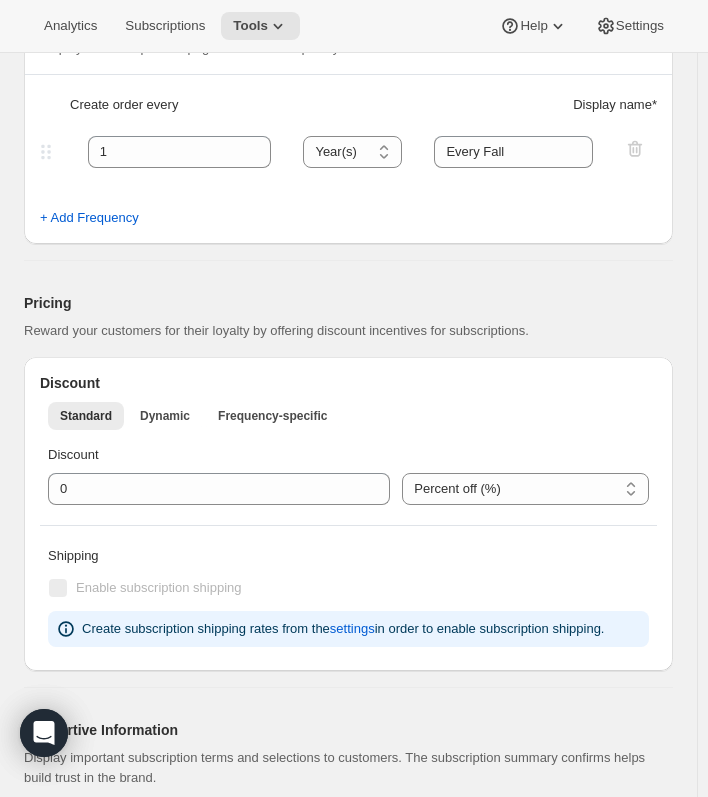 scroll, scrollTop: 900, scrollLeft: 0, axis: vertical 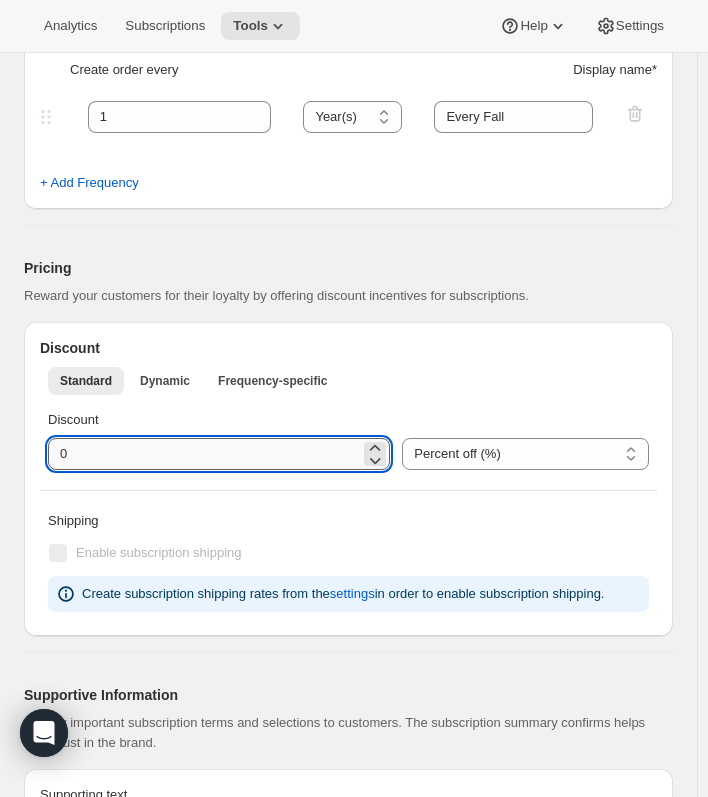 click at bounding box center [204, 454] 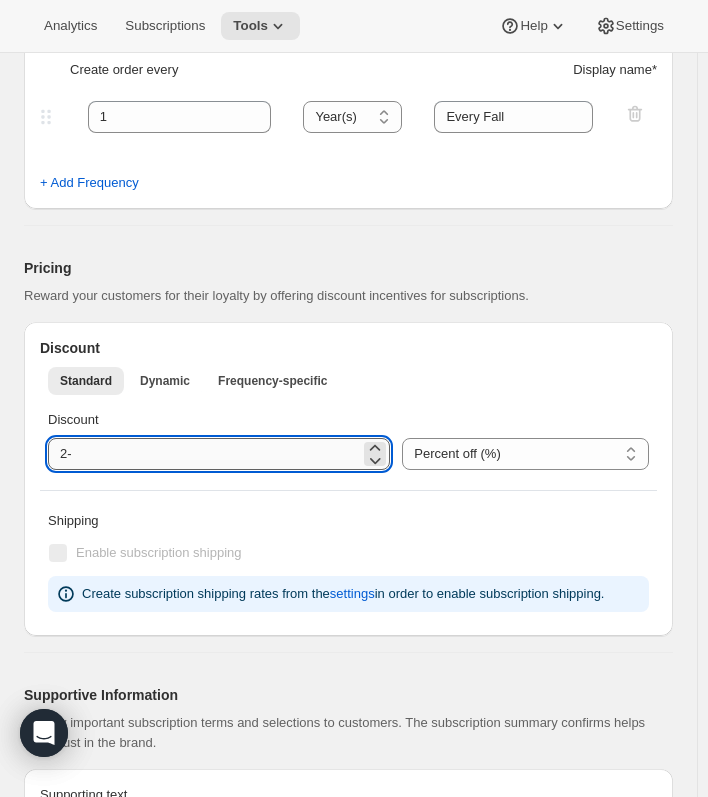 type on "2" 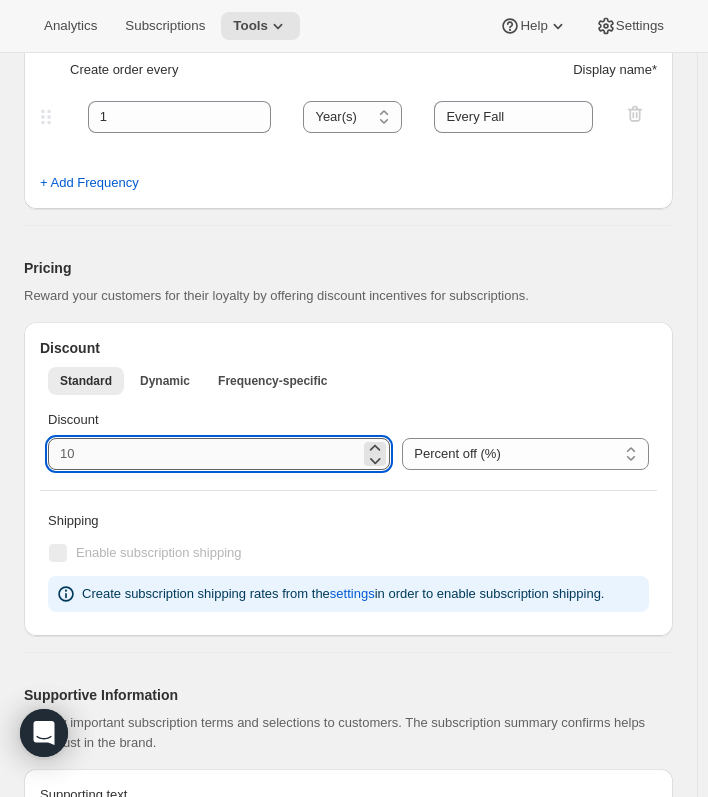 type on "0" 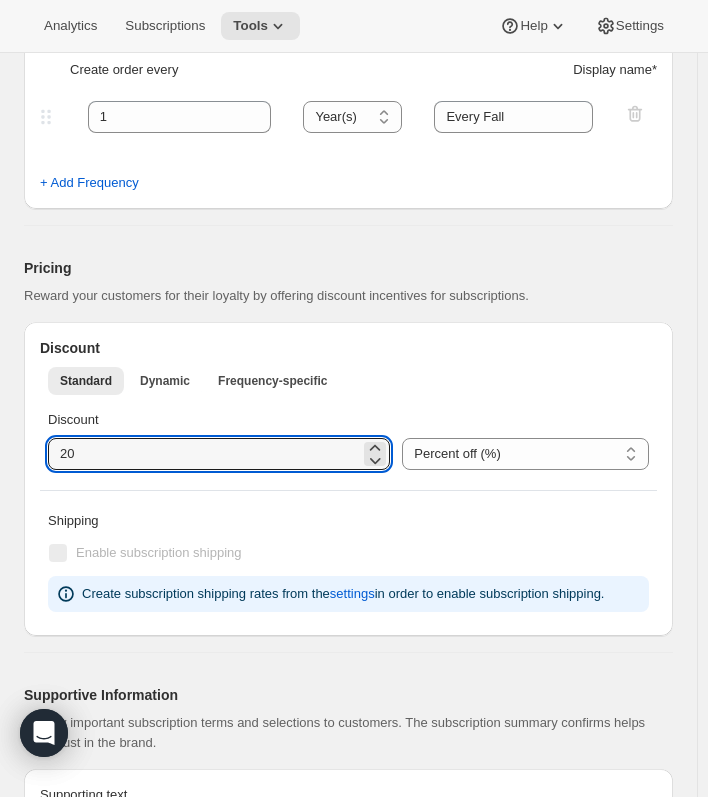 type on "20" 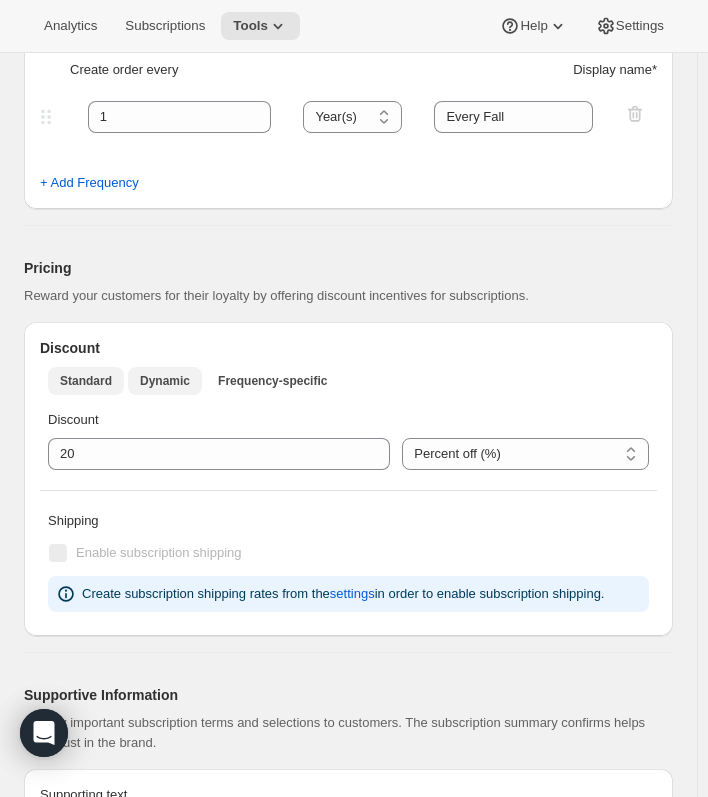 click on "Dynamic" at bounding box center (165, 381) 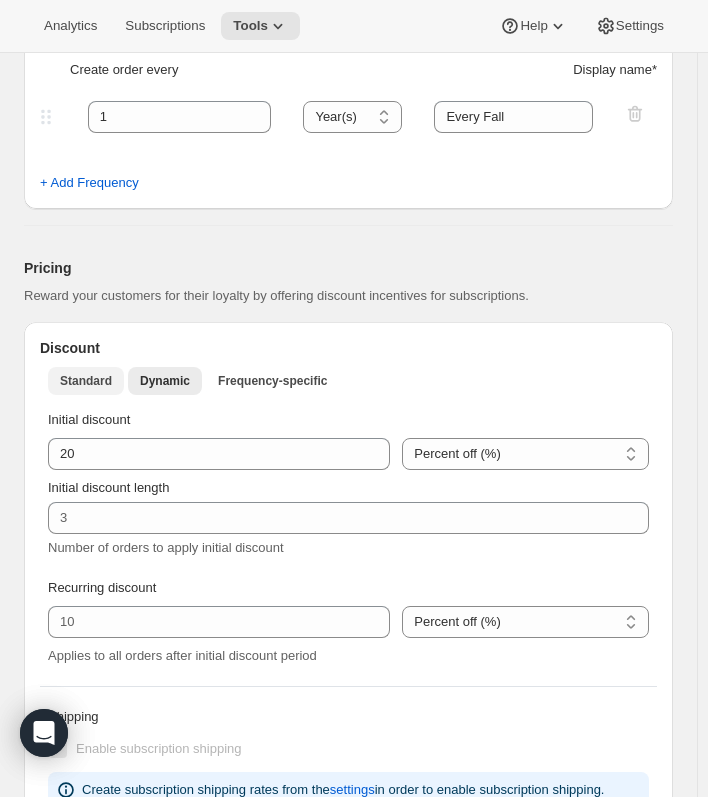 click on "Standard" at bounding box center (86, 381) 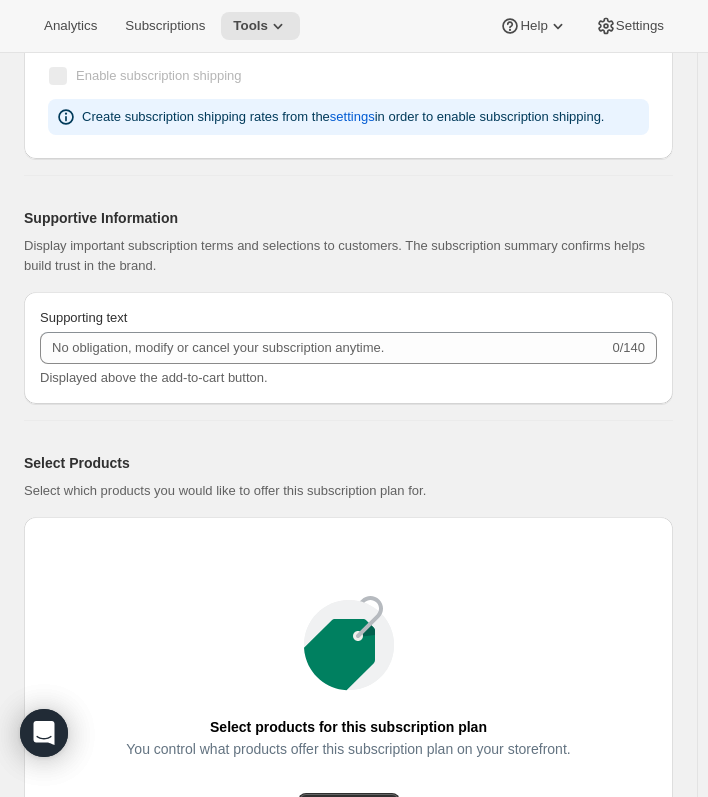 scroll, scrollTop: 1400, scrollLeft: 0, axis: vertical 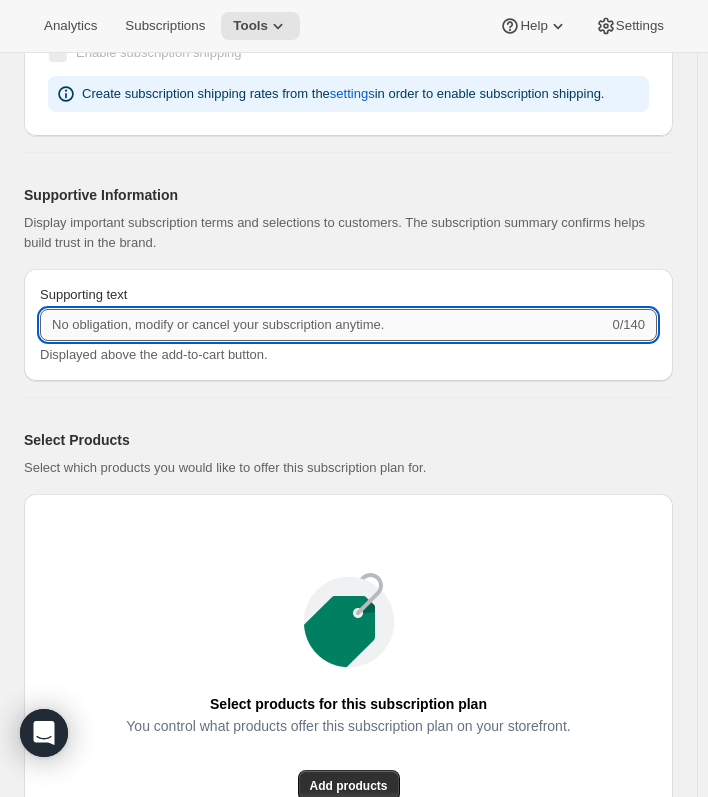 click on "Supporting text" at bounding box center [324, 325] 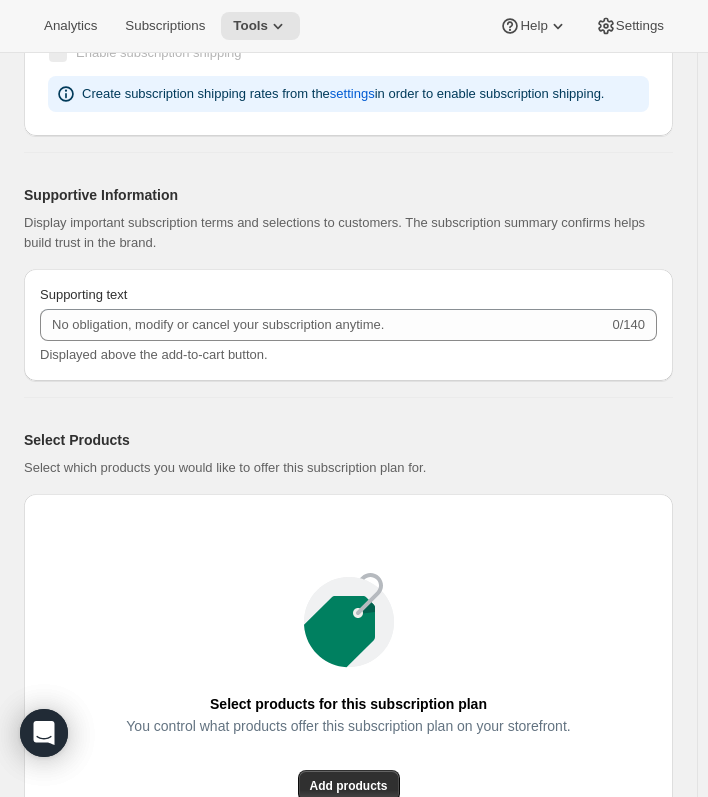click on "Supporting text 0/140 Displayed above the add-to-cart button." at bounding box center (348, 325) 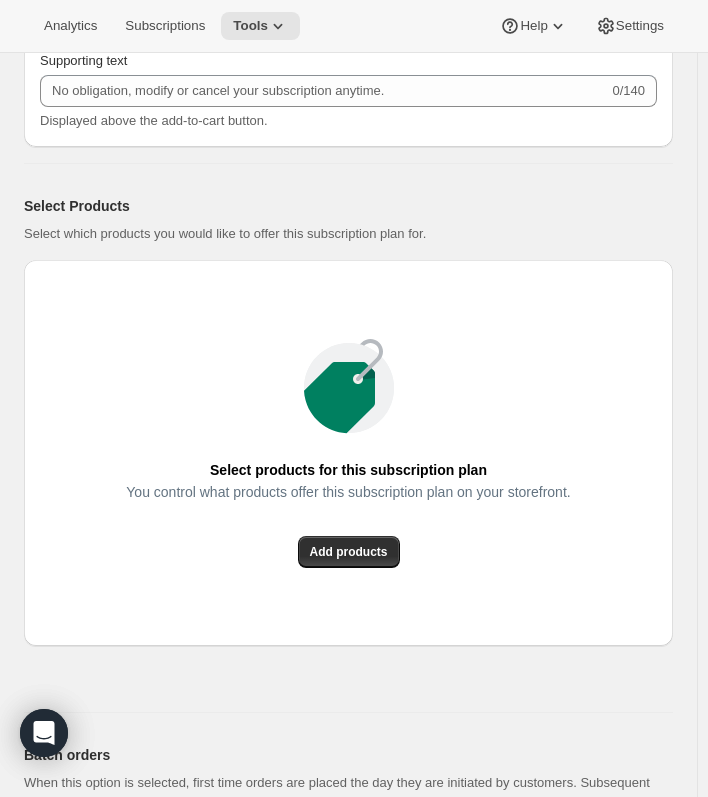 scroll, scrollTop: 1600, scrollLeft: 0, axis: vertical 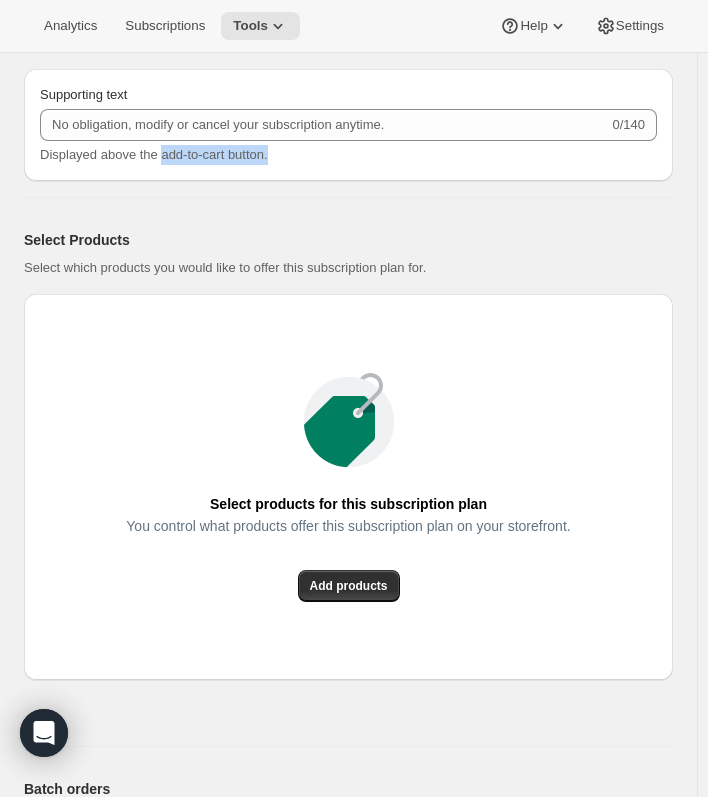 drag, startPoint x: 275, startPoint y: 160, endPoint x: 347, endPoint y: 160, distance: 72 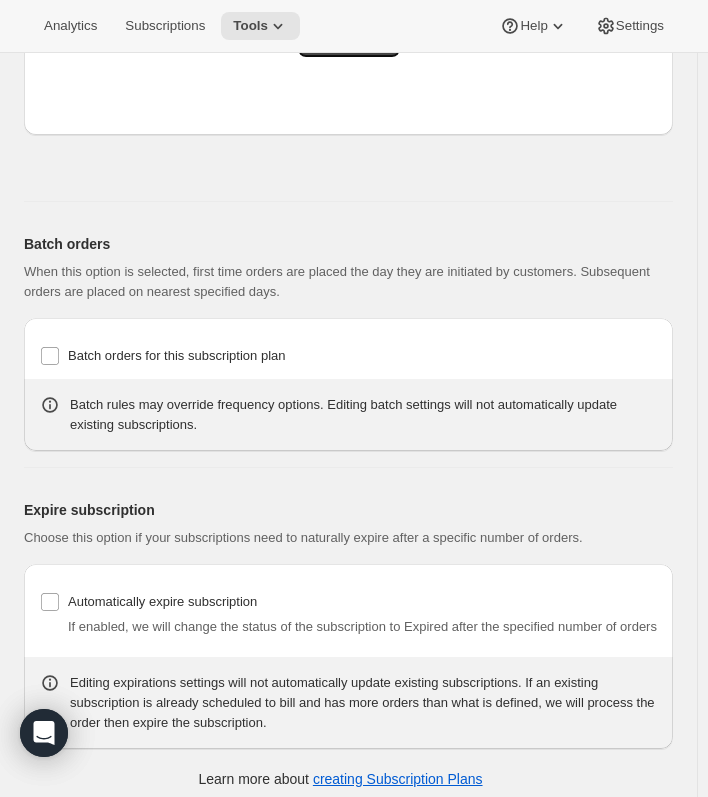 scroll, scrollTop: 2152, scrollLeft: 0, axis: vertical 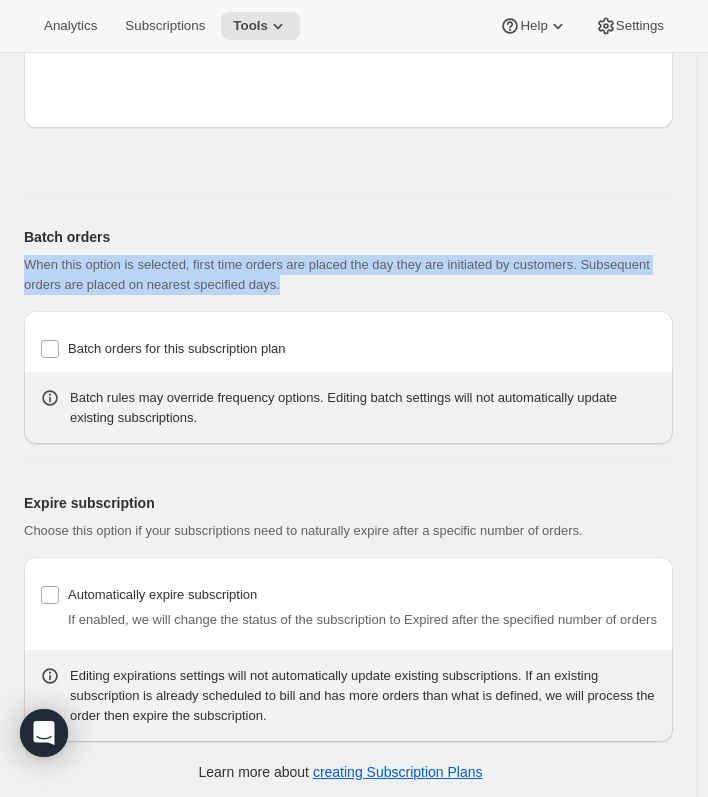 drag, startPoint x: 20, startPoint y: 264, endPoint x: 318, endPoint y: 280, distance: 298.42923 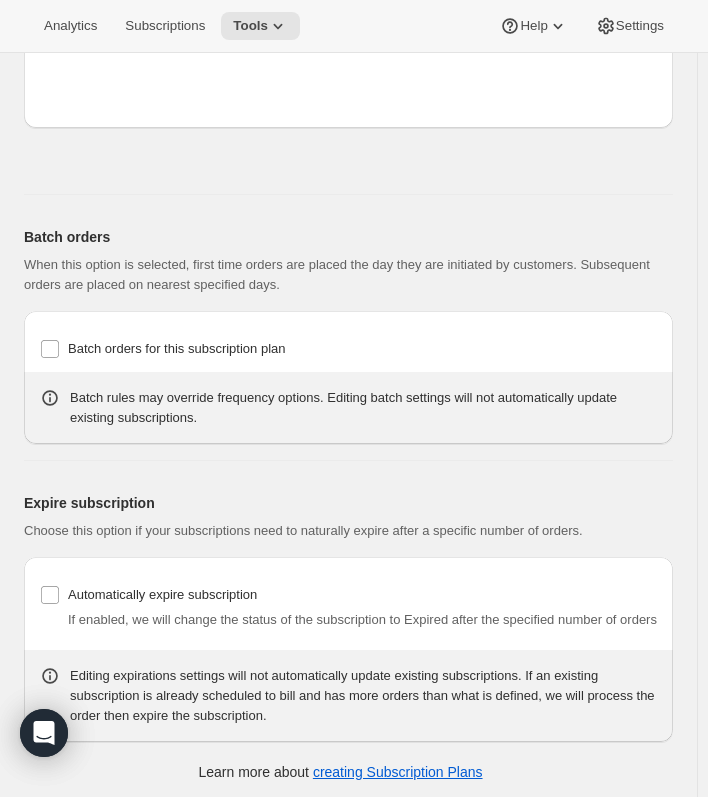 drag, startPoint x: 318, startPoint y: 280, endPoint x: 288, endPoint y: 266, distance: 33.105892 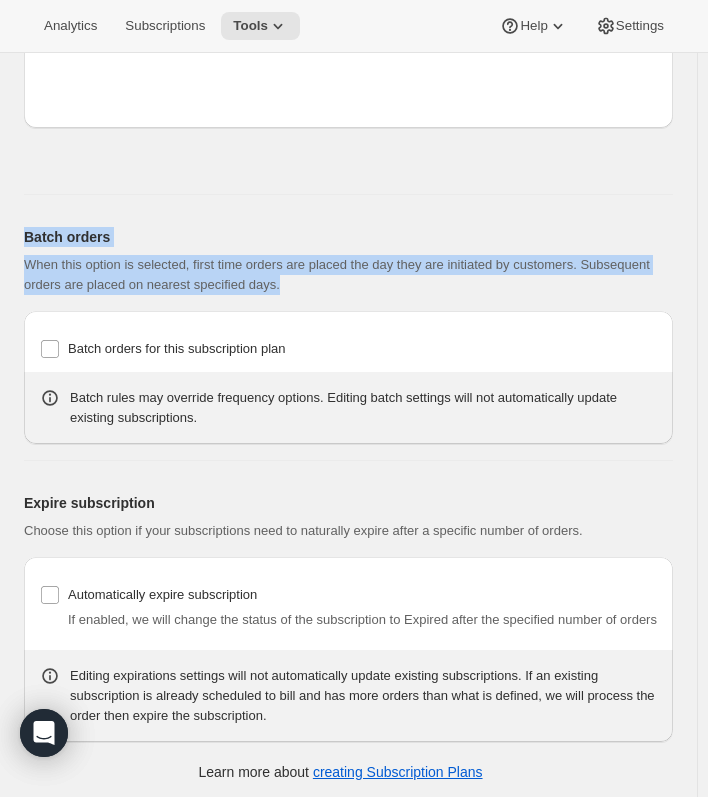drag, startPoint x: 19, startPoint y: 227, endPoint x: 317, endPoint y: 277, distance: 302.16553 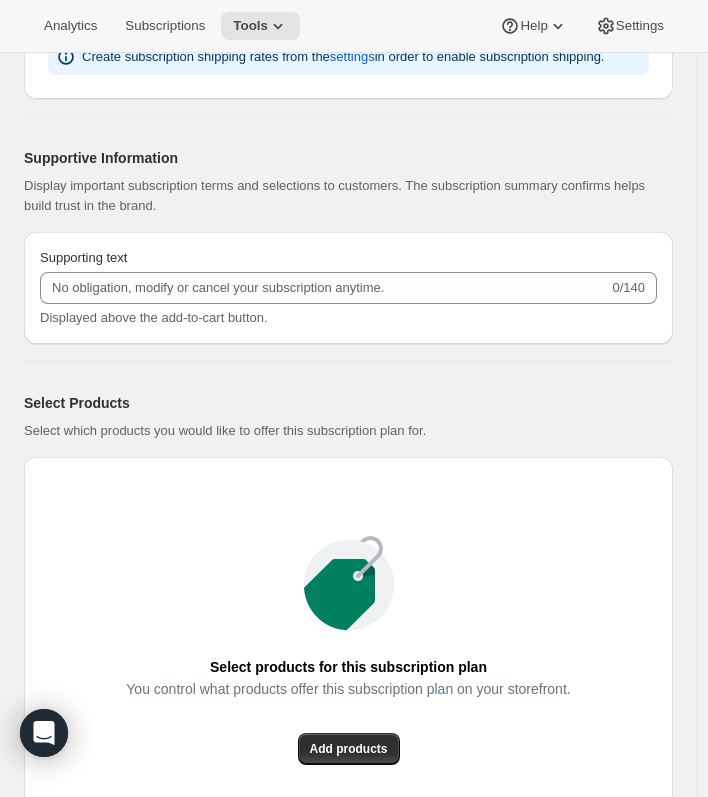 scroll, scrollTop: 1252, scrollLeft: 0, axis: vertical 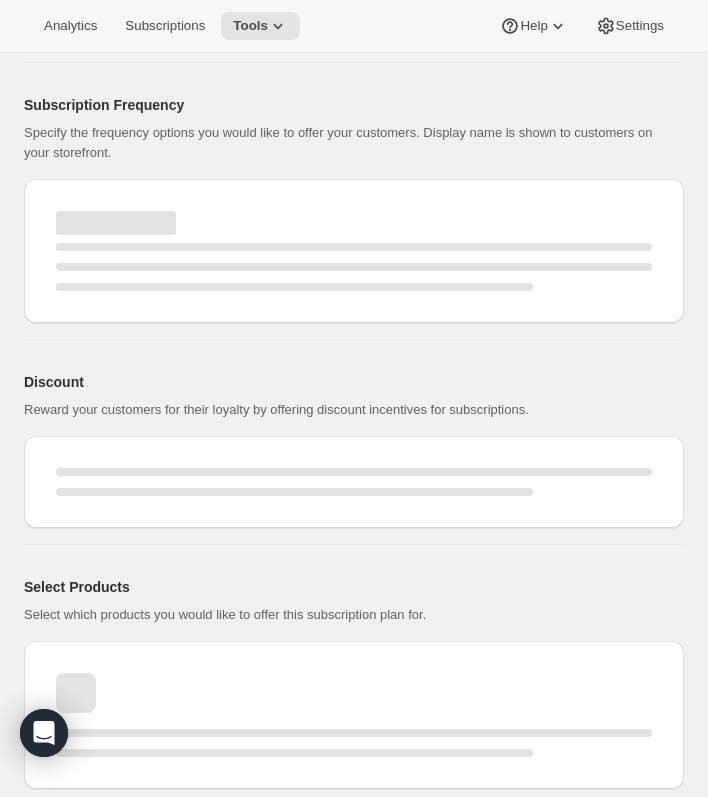 select on "WEEK" 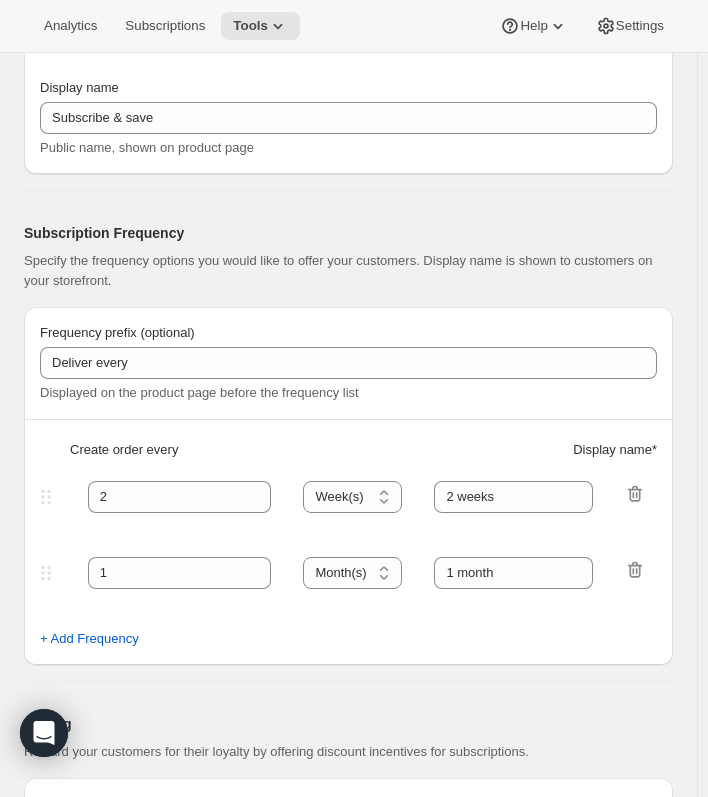 scroll, scrollTop: 1252, scrollLeft: 0, axis: vertical 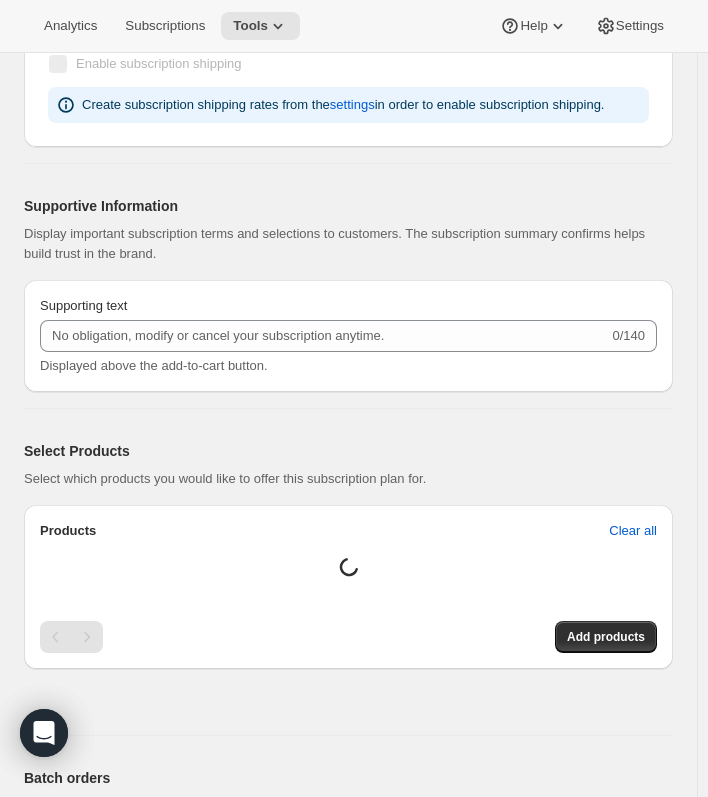 type on "Legacy - Once a Year" 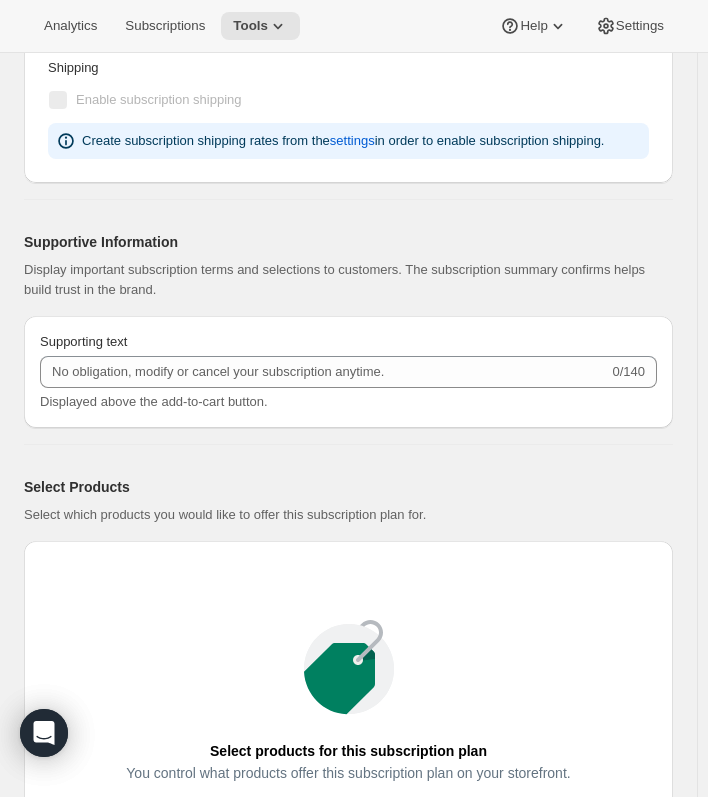 scroll, scrollTop: 0, scrollLeft: 0, axis: both 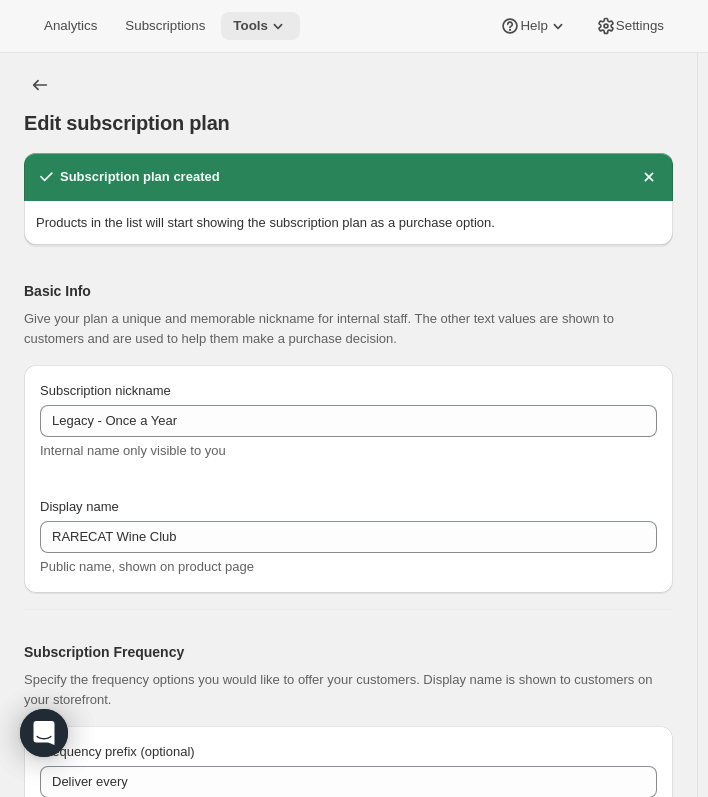 click 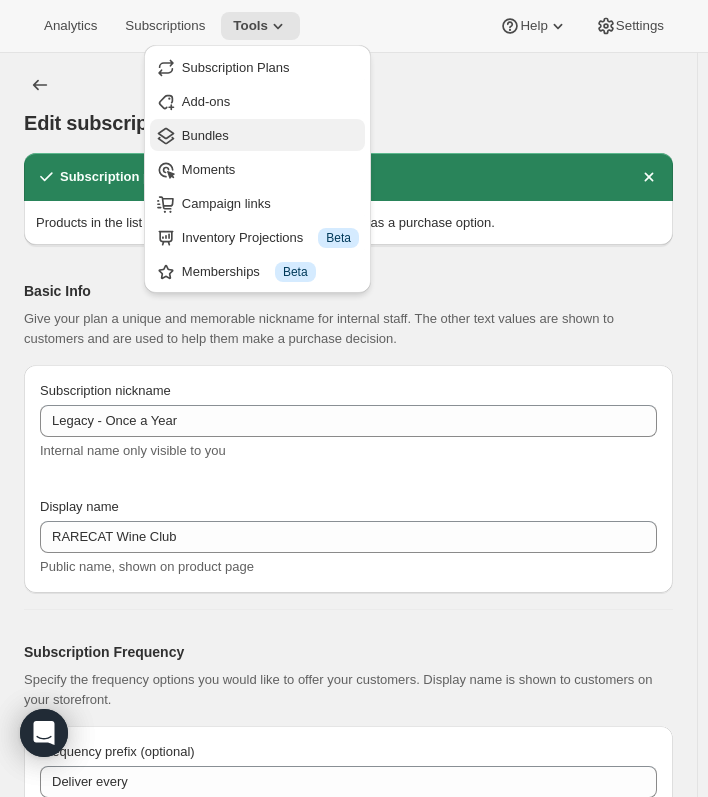 click on "Bundles" at bounding box center (205, 135) 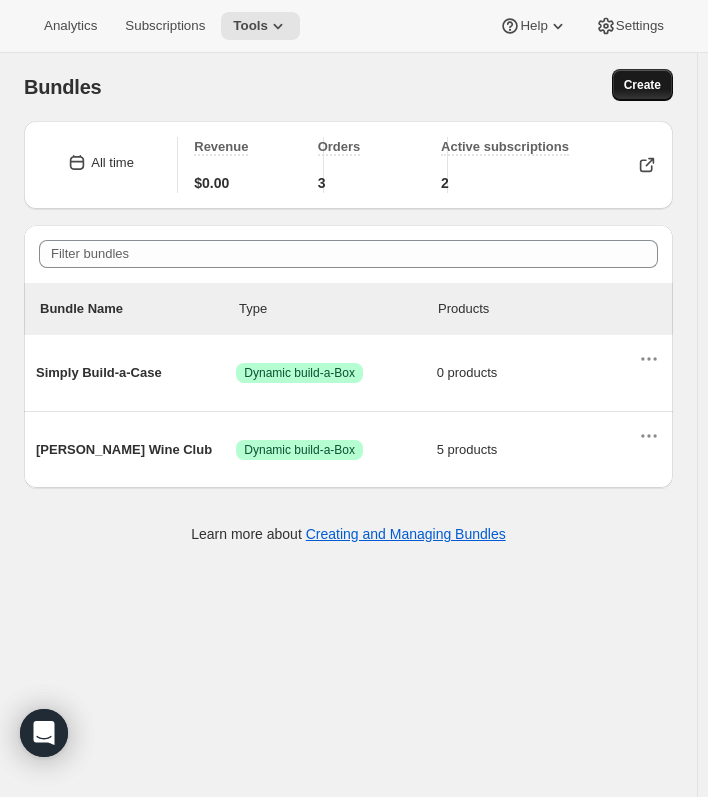 click on "Create" at bounding box center (642, 85) 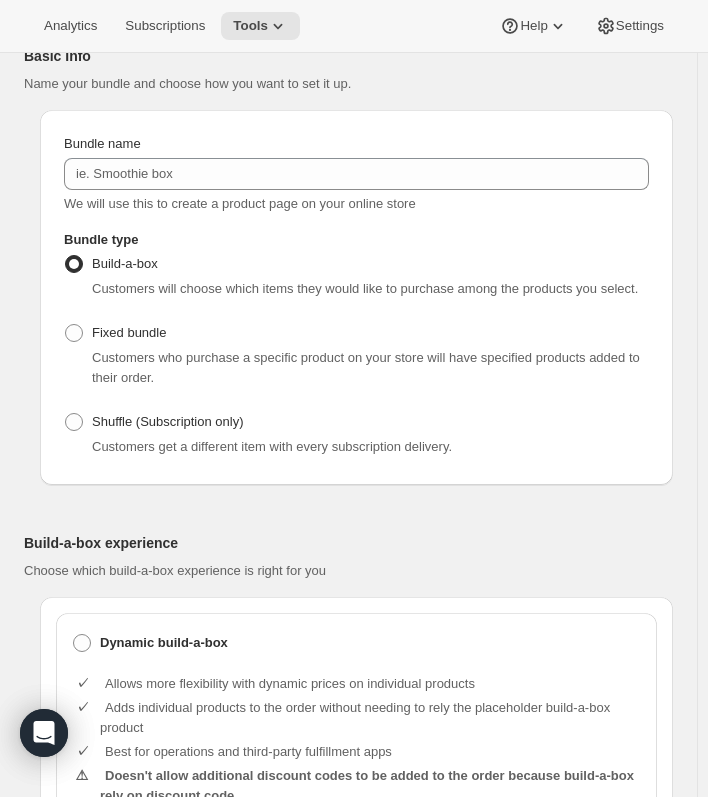 scroll, scrollTop: 200, scrollLeft: 0, axis: vertical 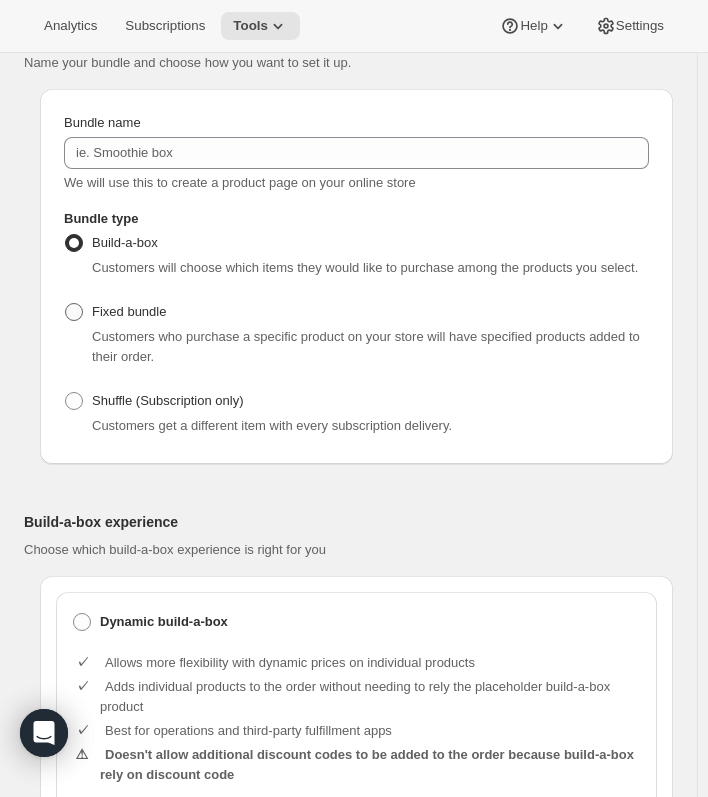 click on "Fixed bundle" at bounding box center (129, 311) 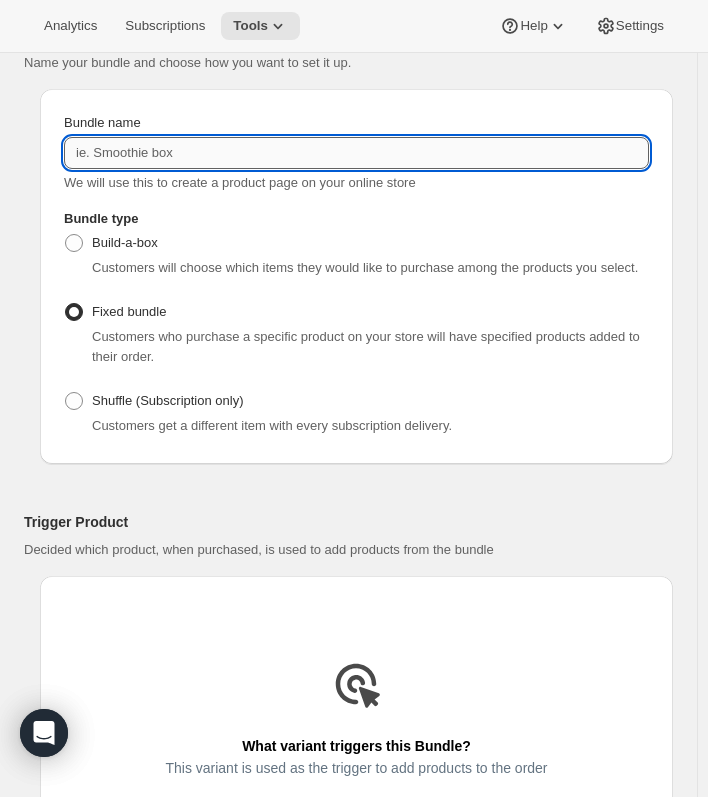 click on "Bundle name" at bounding box center [356, 153] 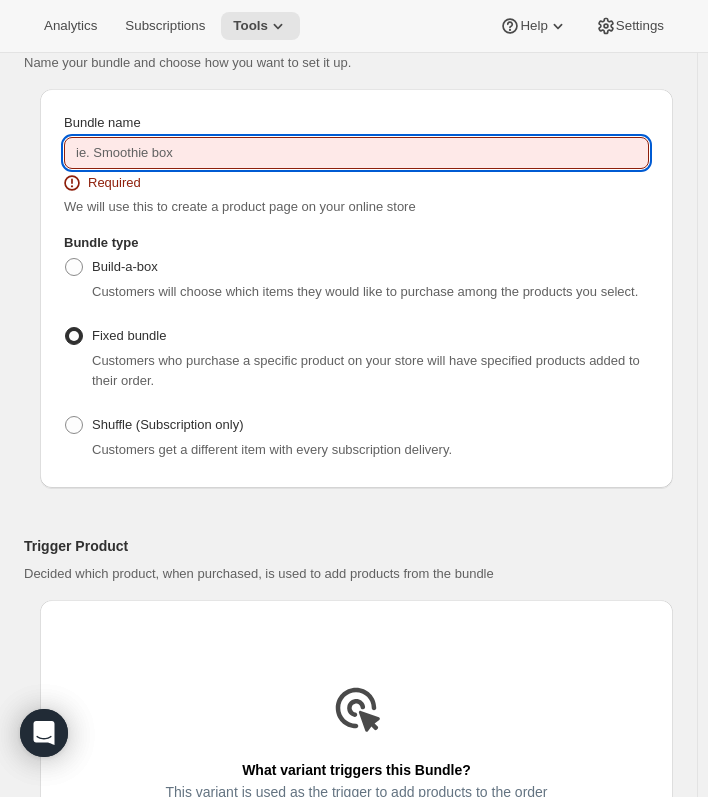 click on "Bundle name" at bounding box center (356, 153) 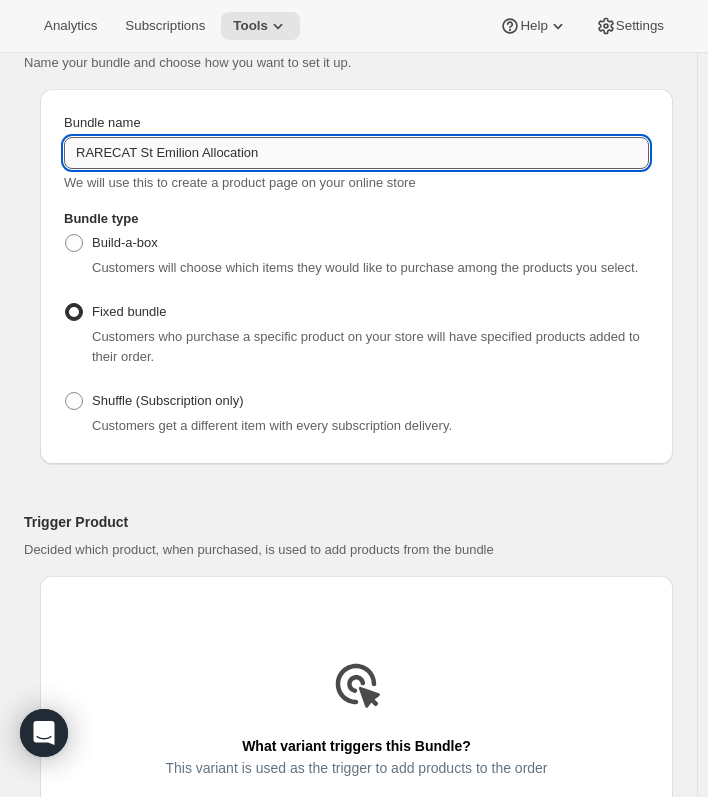 type on "RARECAT St Emilion Allocation" 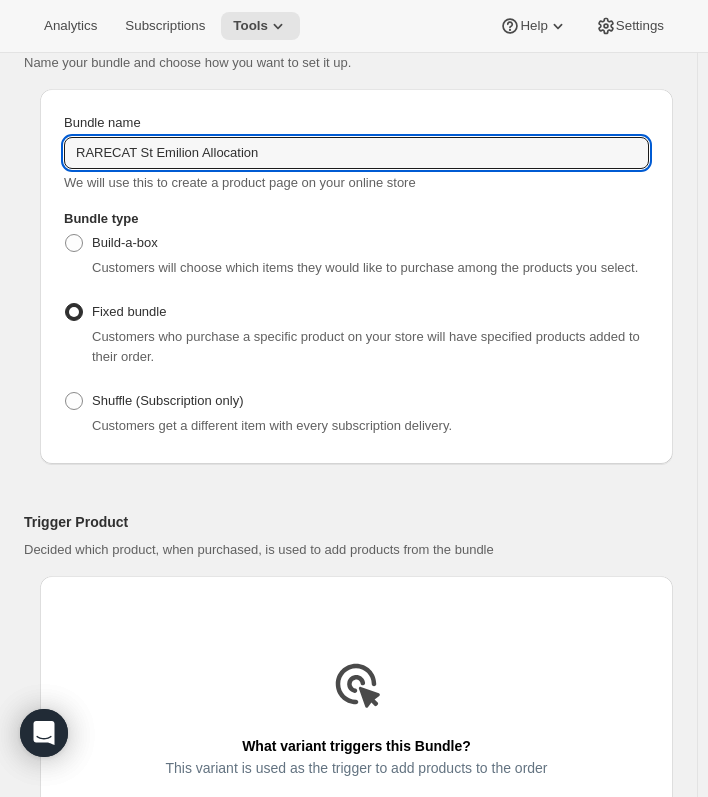 drag, startPoint x: 182, startPoint y: 159, endPoint x: 178, endPoint y: 180, distance: 21.377558 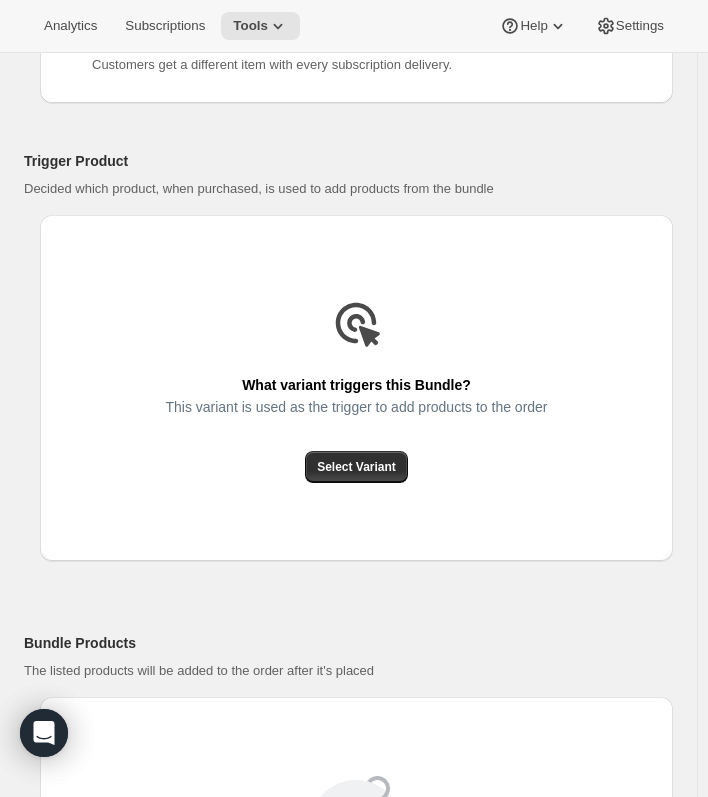 scroll, scrollTop: 600, scrollLeft: 0, axis: vertical 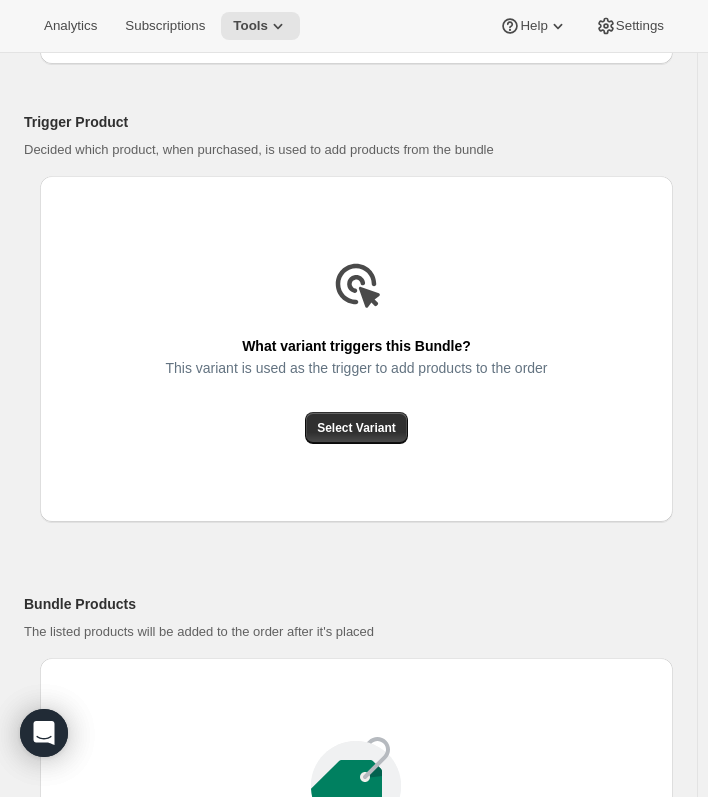 click on "Trigger Product Decided which product, when purchased, is used to add products from the bundle What variant triggers this Bundle? This variant is used as the trigger to add products to the order Select Variant" at bounding box center (348, 301) 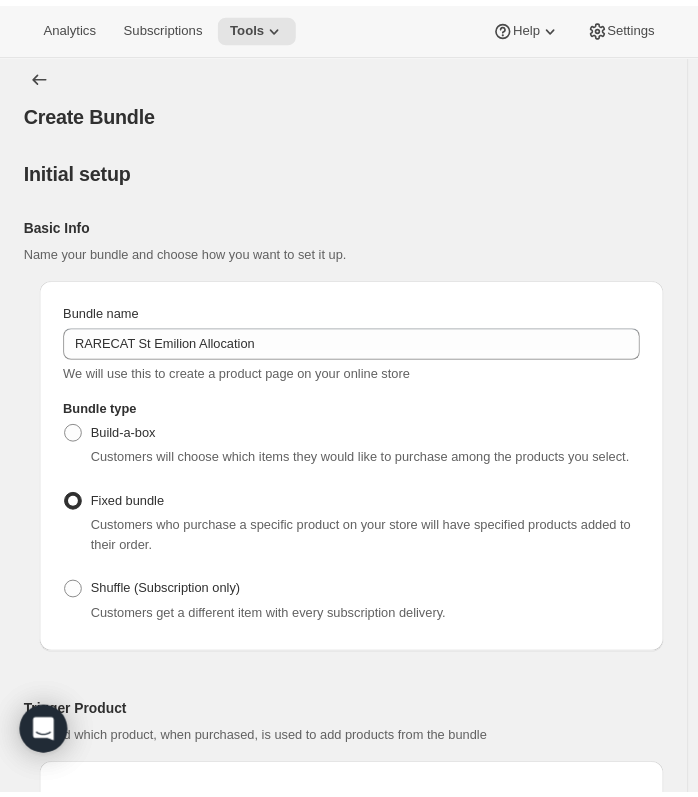 scroll, scrollTop: 0, scrollLeft: 0, axis: both 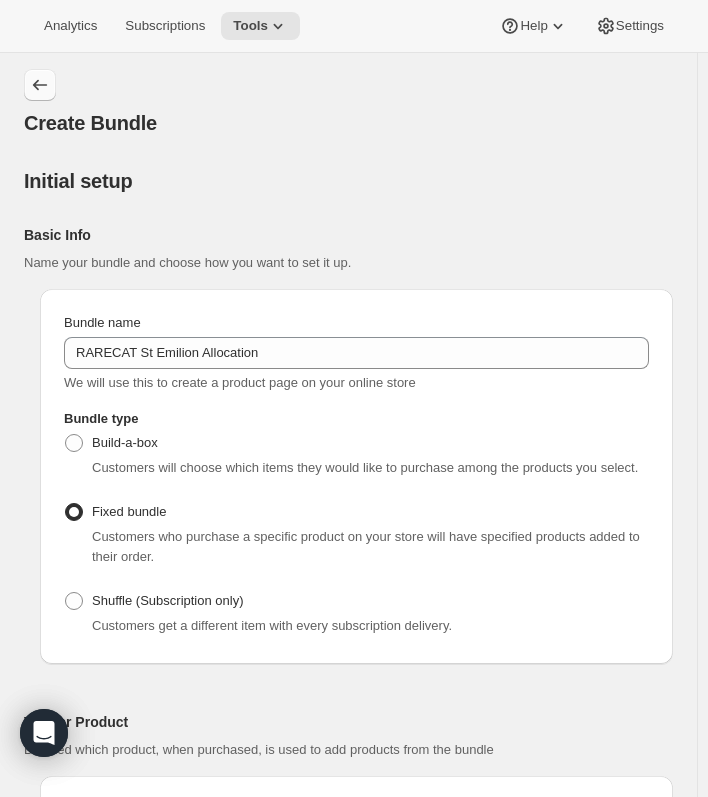 click 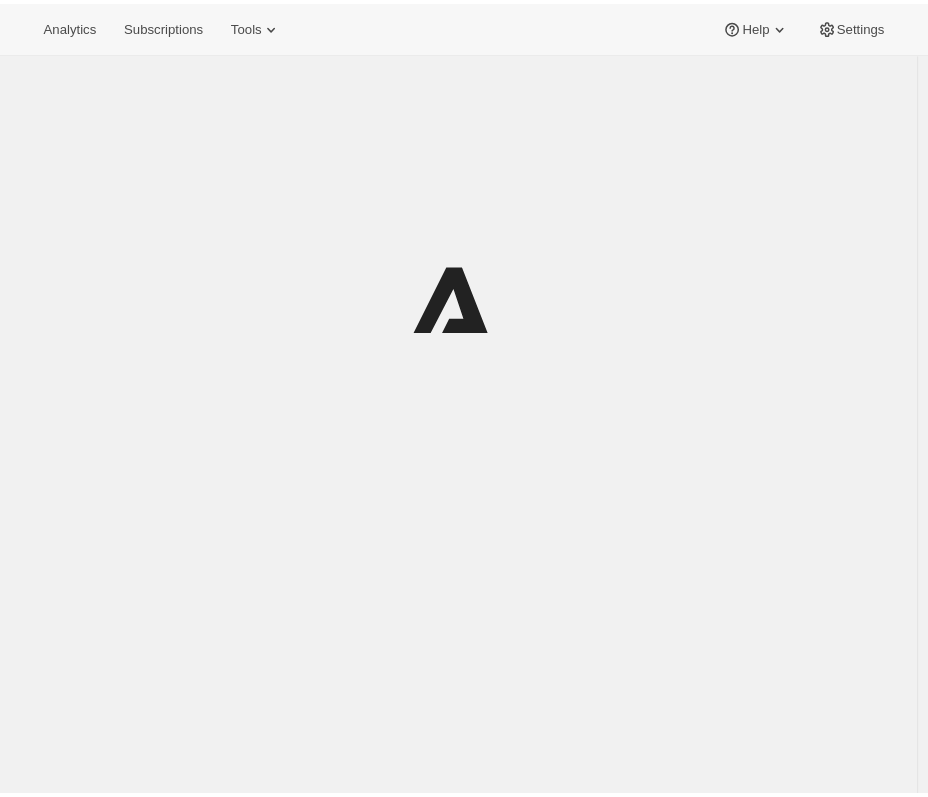 scroll, scrollTop: 0, scrollLeft: 0, axis: both 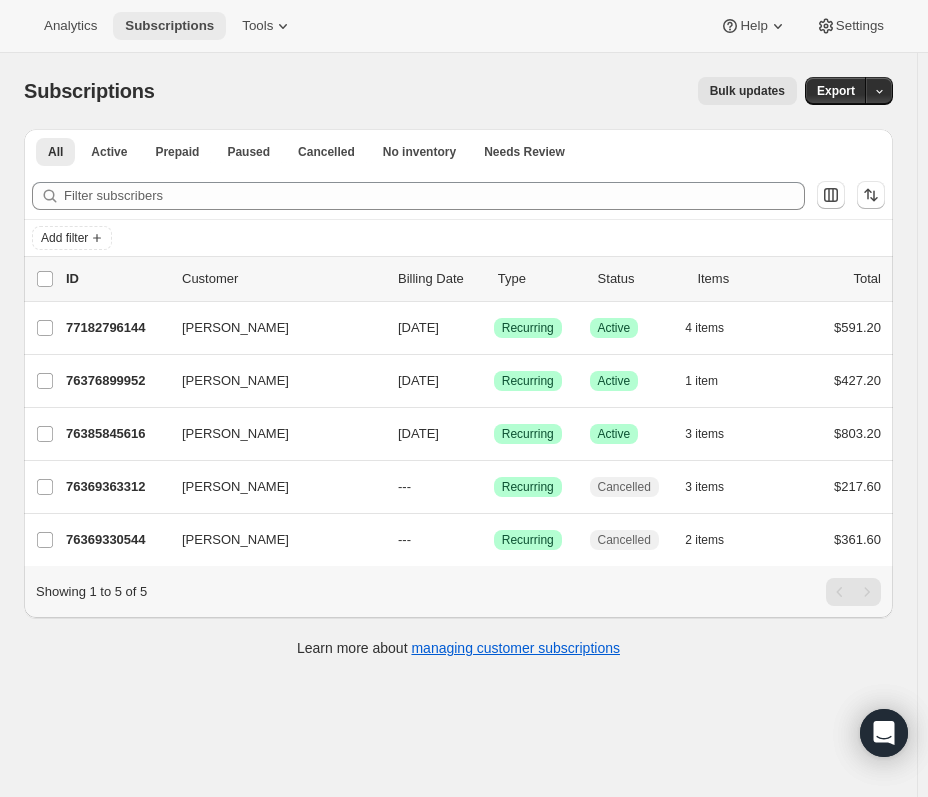 click on "Subscriptions" at bounding box center [169, 26] 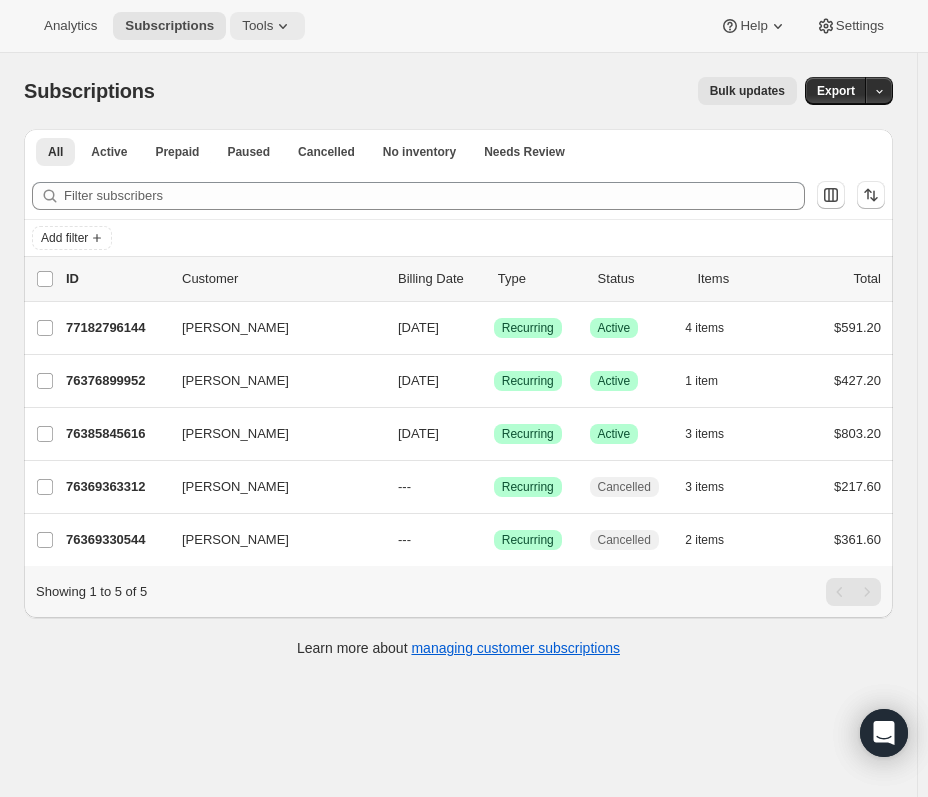 click on "Tools" at bounding box center [257, 26] 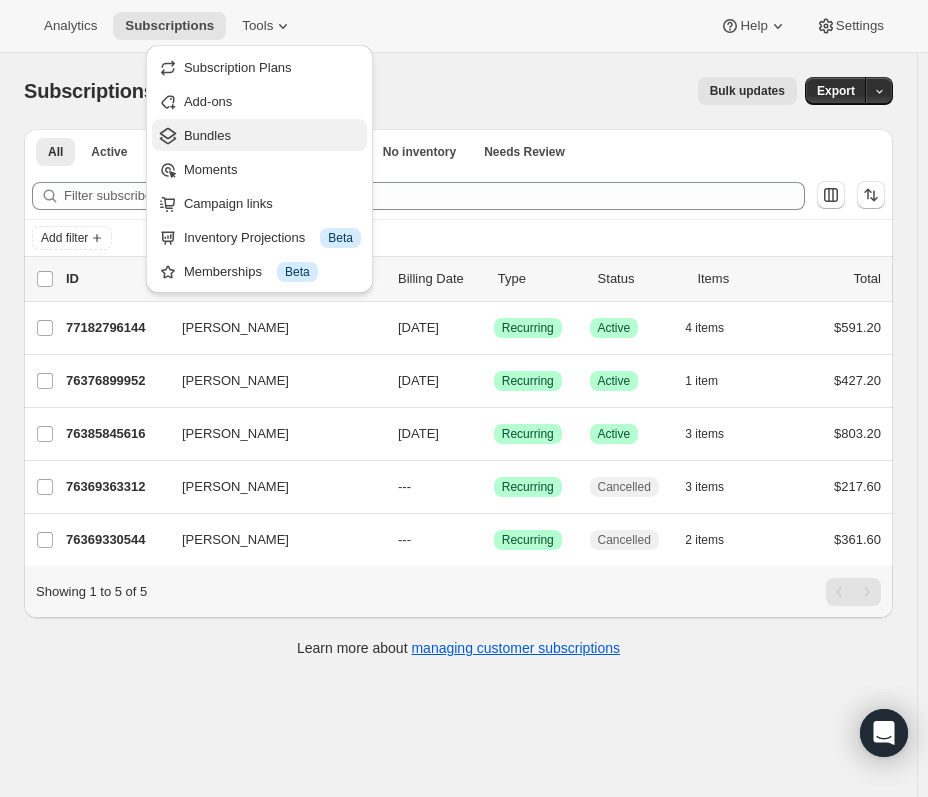 click on "Bundles" at bounding box center [272, 136] 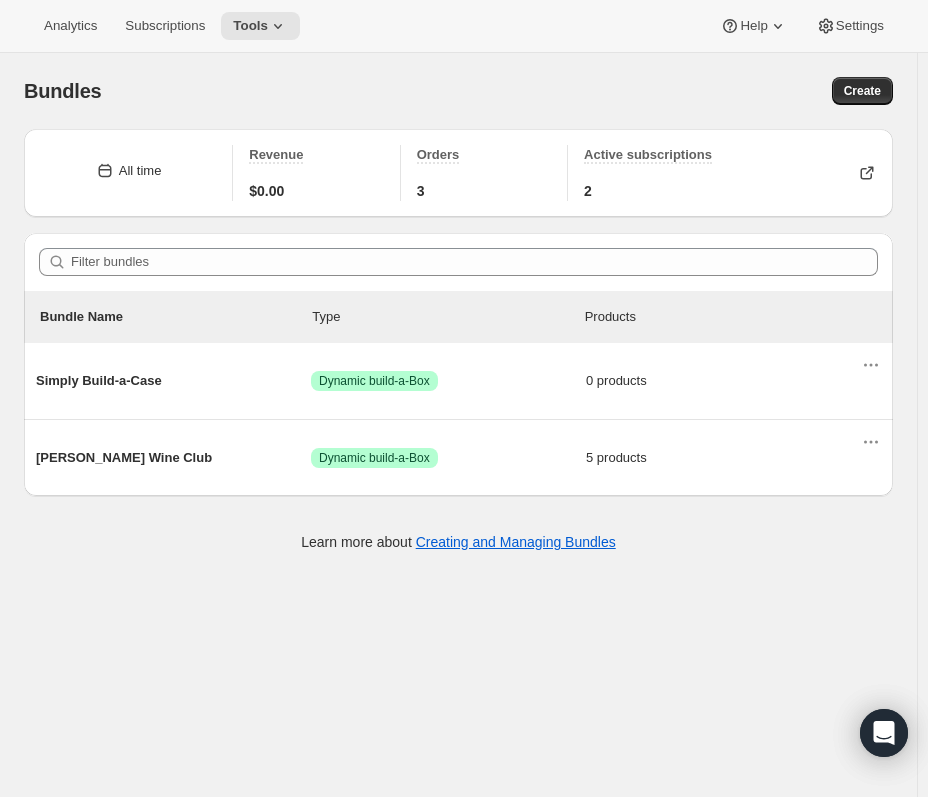 click on "Bundles. This page is ready Bundles Create" at bounding box center [458, 91] 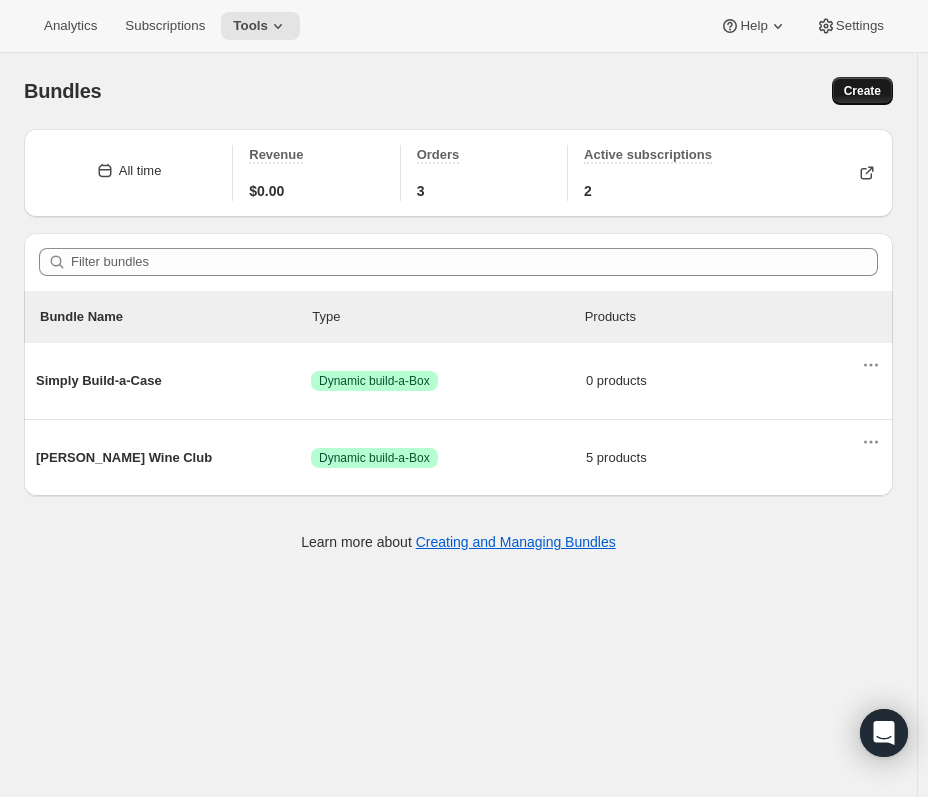click on "Create" at bounding box center (862, 91) 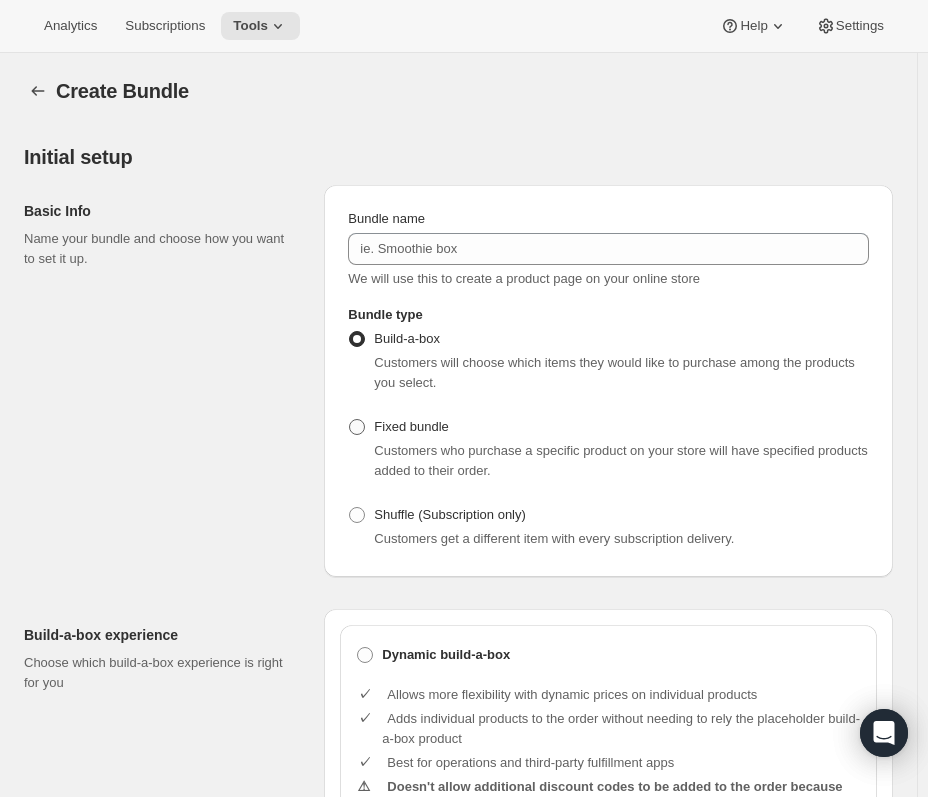 click on "Fixed bundle" at bounding box center [411, 426] 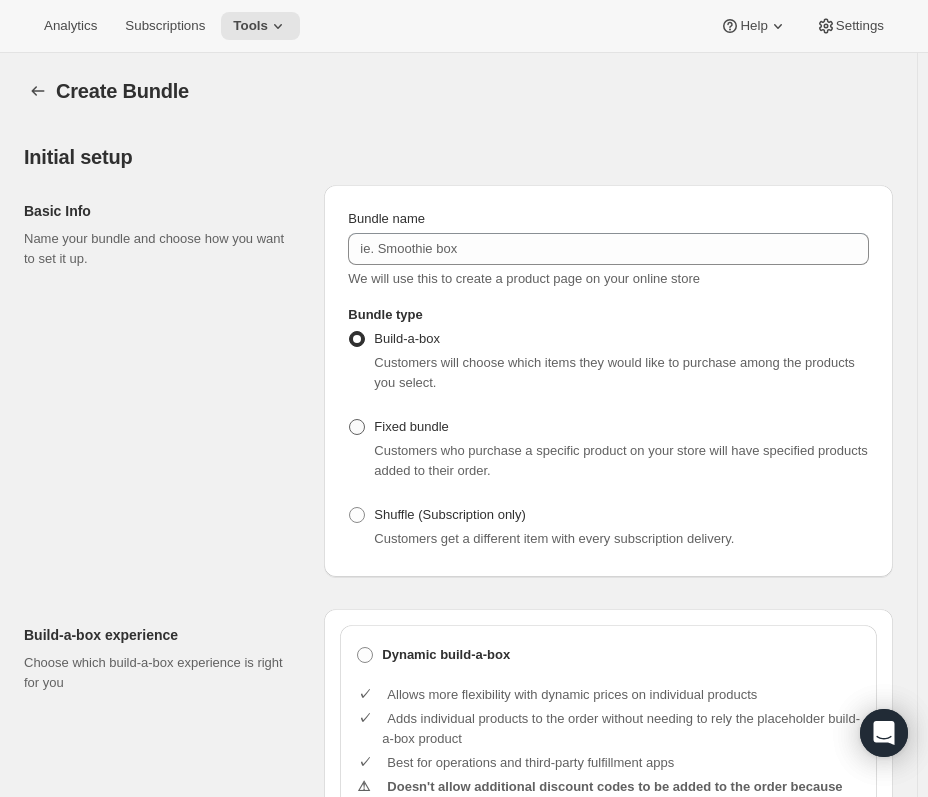 radio on "true" 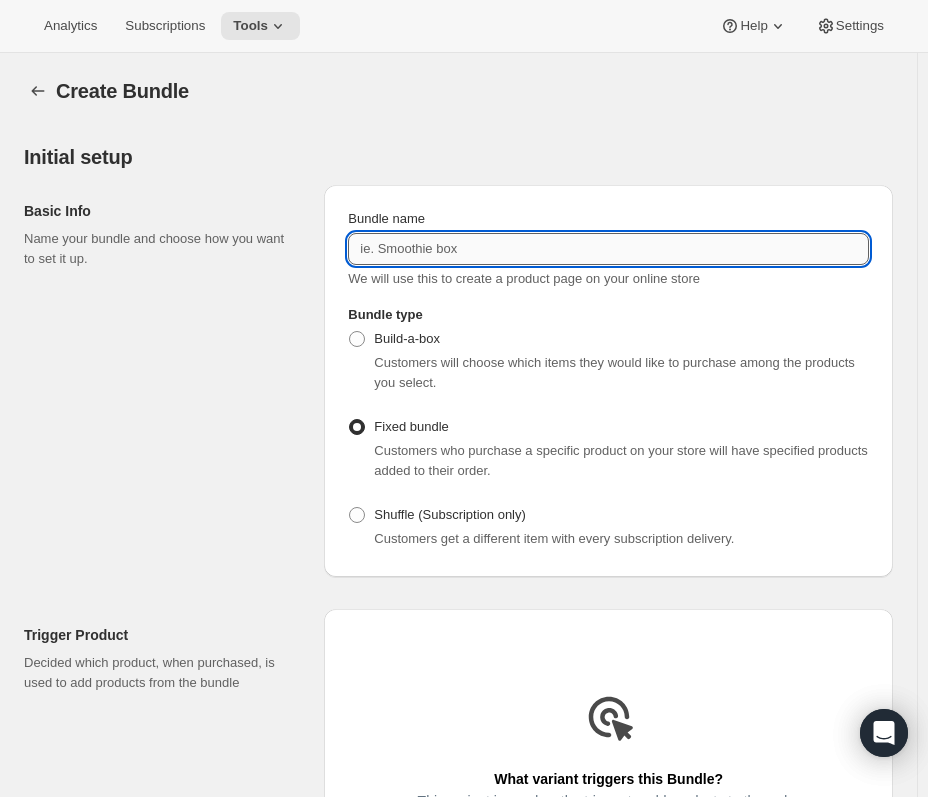 click on "Bundle name" at bounding box center (608, 249) 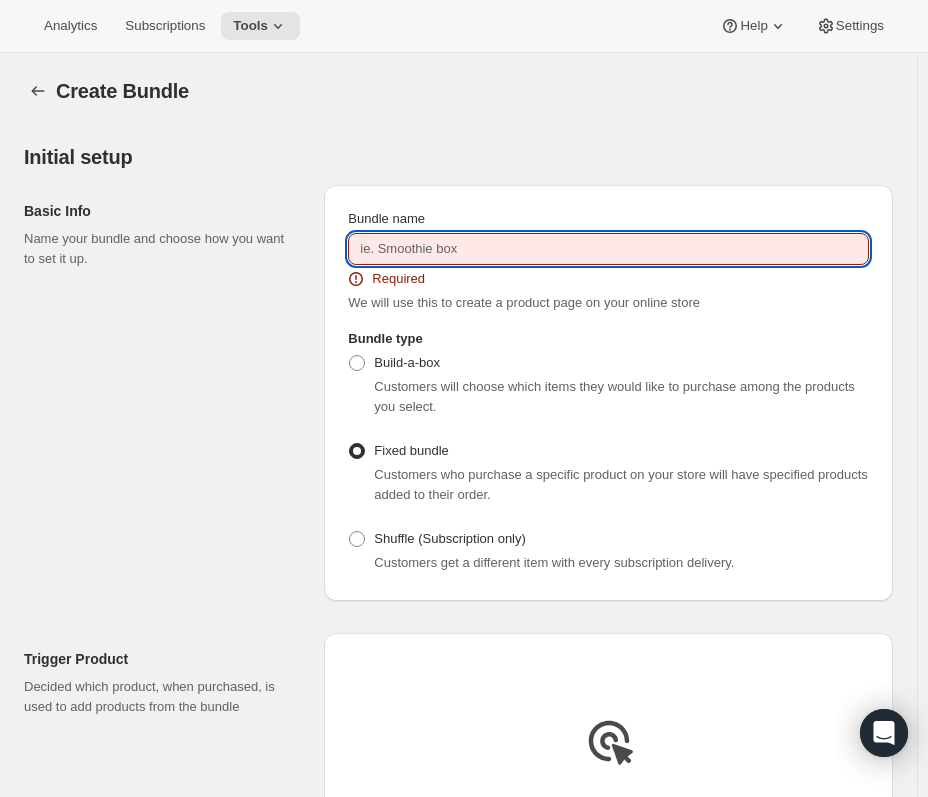 click on "Bundle name" at bounding box center [608, 249] 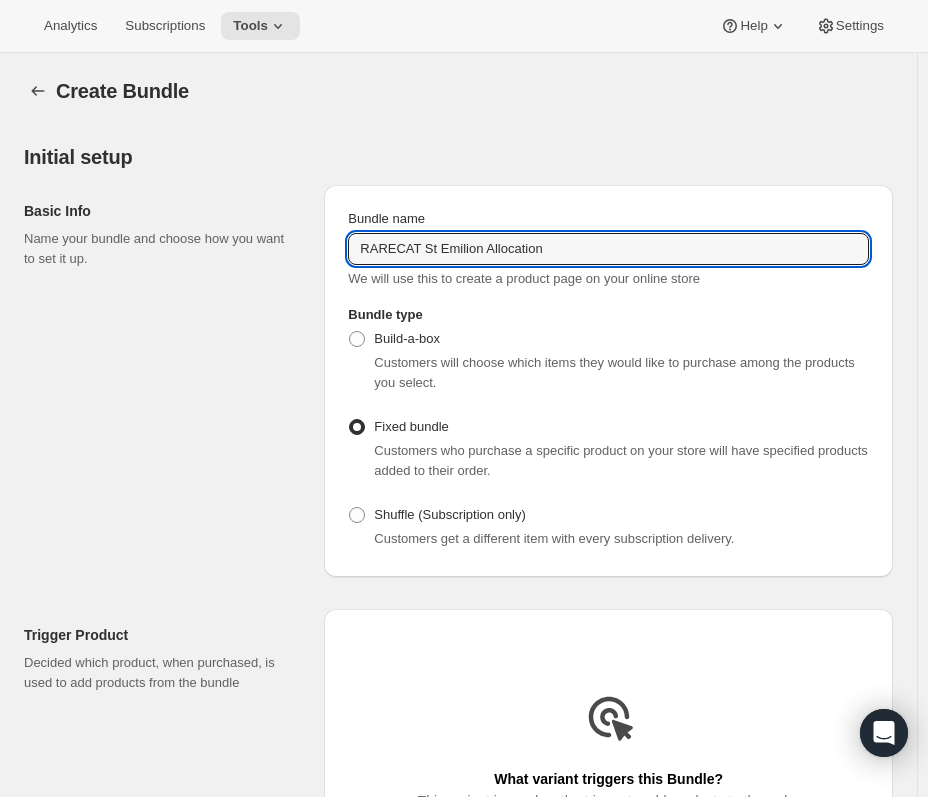 type on "RARECAT St Emilion Allocation" 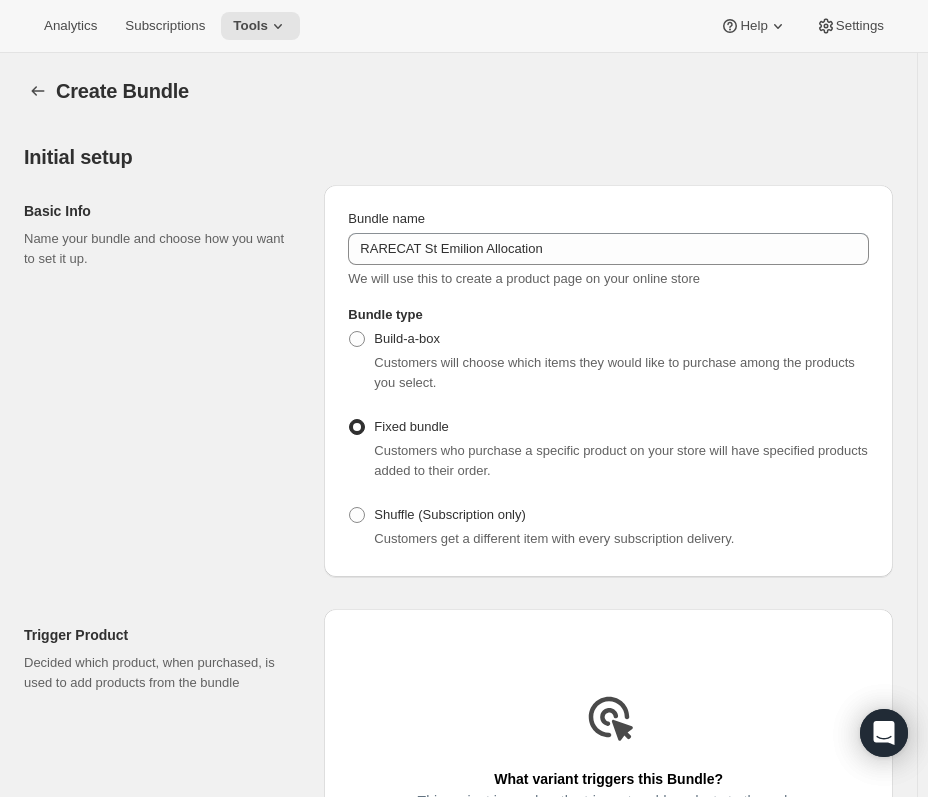 click on "Initial setup Basic Info Name your bundle and choose how you want to set it up. Bundle name RARECAT St Emilion Allocation We will use this to create a product page on your online store Bundle type Build-a-box Customers will choose which items they would like to purchase among the products you select. Fixed bundle Customers who purchase a specific product on your store will have specified products added to their order. Shuffle (Subscription only) Customers get a different item with every subscription delivery." at bounding box center [450, 345] 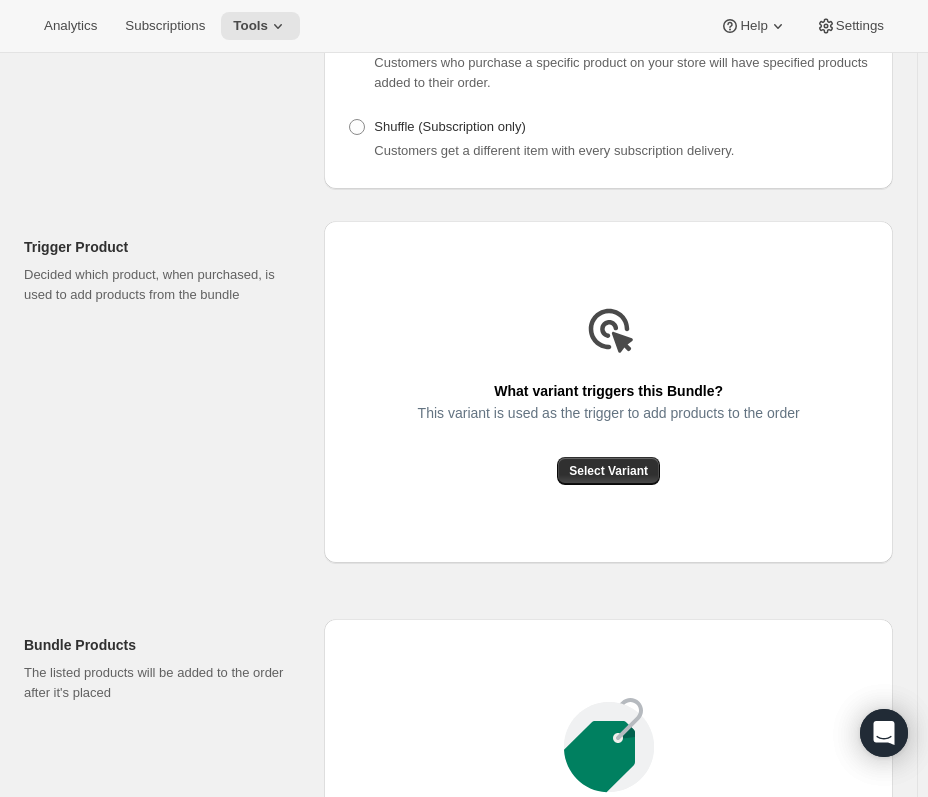 scroll, scrollTop: 400, scrollLeft: 0, axis: vertical 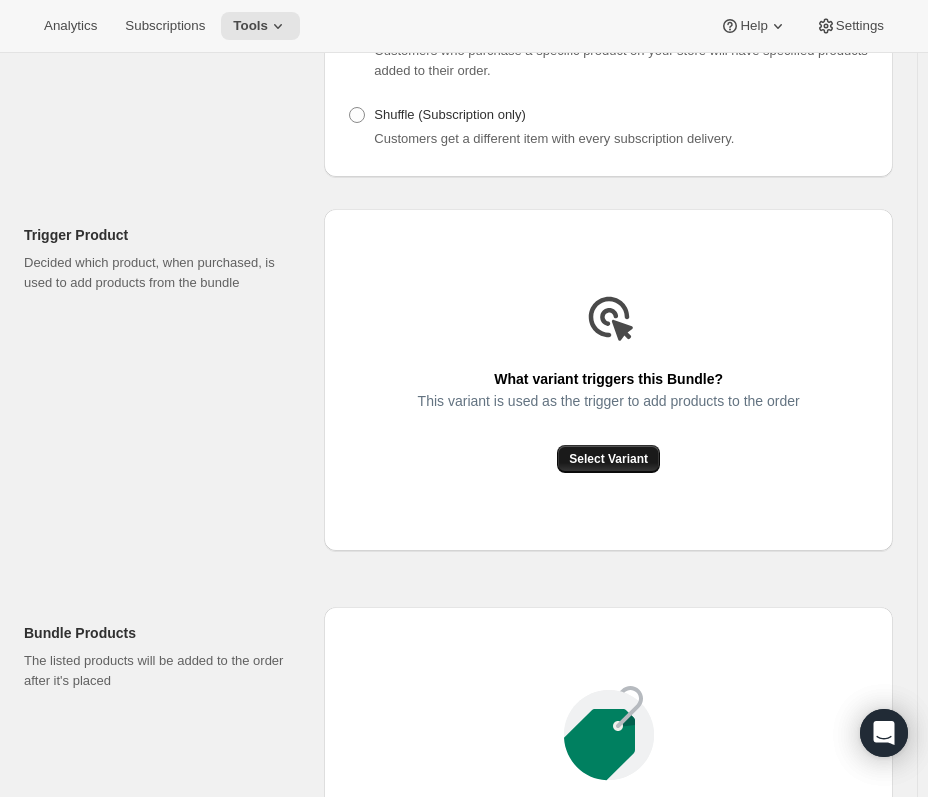 click on "Select Variant" at bounding box center (608, 459) 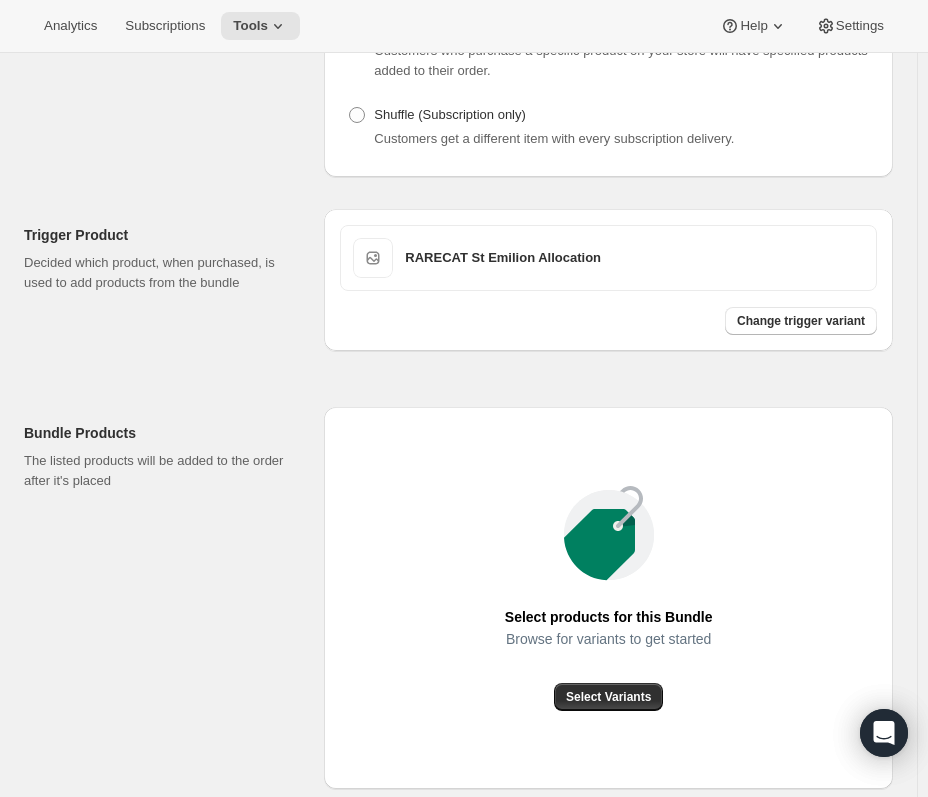 click on "Trigger Product Decided which product, when purchased, is used to add products from the bundle RARECAT St Emilion Allocation Change trigger variant Bundle Products The listed products will be added to the order after it's placed Select products for this Bundle Browse for variants to get started Select Variants Create fixed bundle Learn more about   fixed bundles" at bounding box center (450, 579) 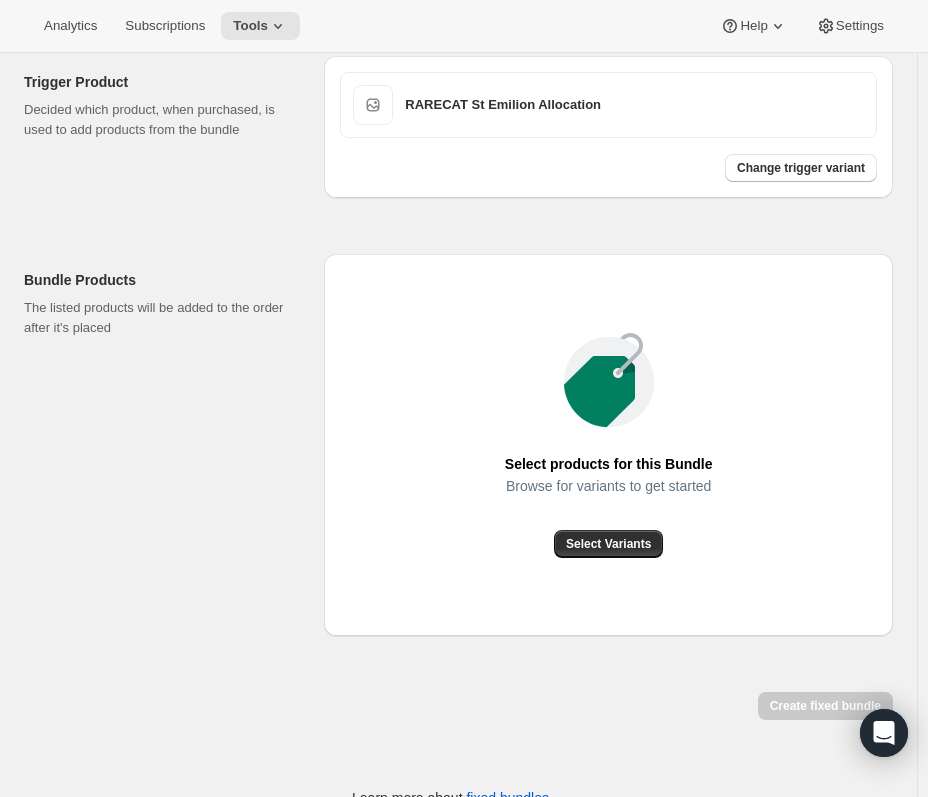 scroll, scrollTop: 584, scrollLeft: 0, axis: vertical 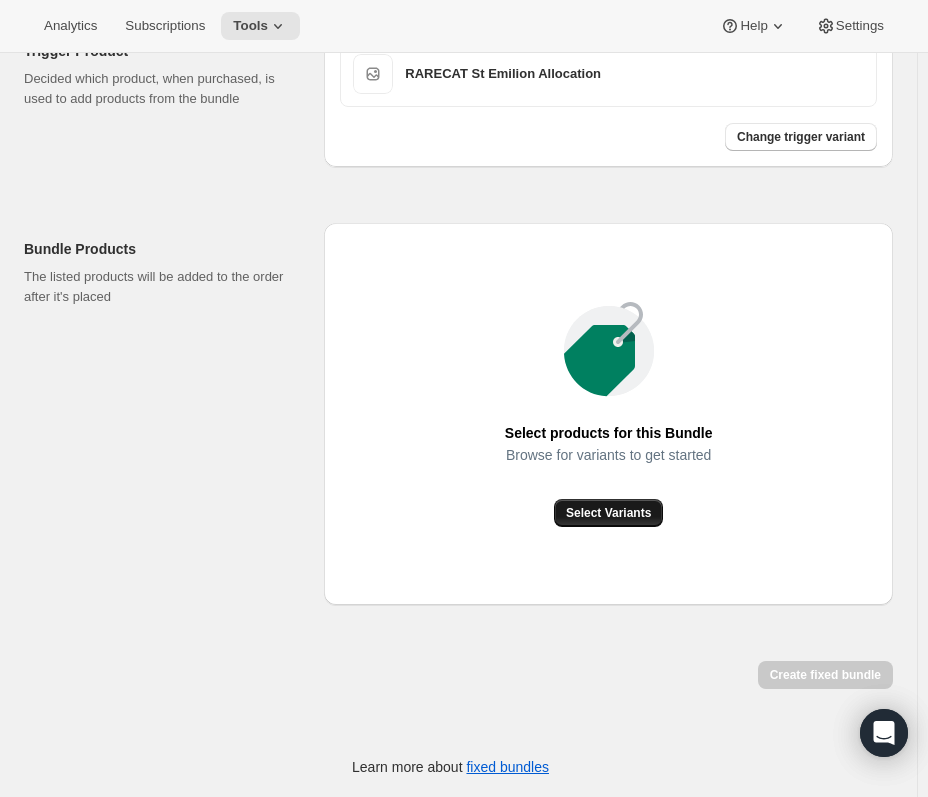 click on "Select Variants" at bounding box center [608, 513] 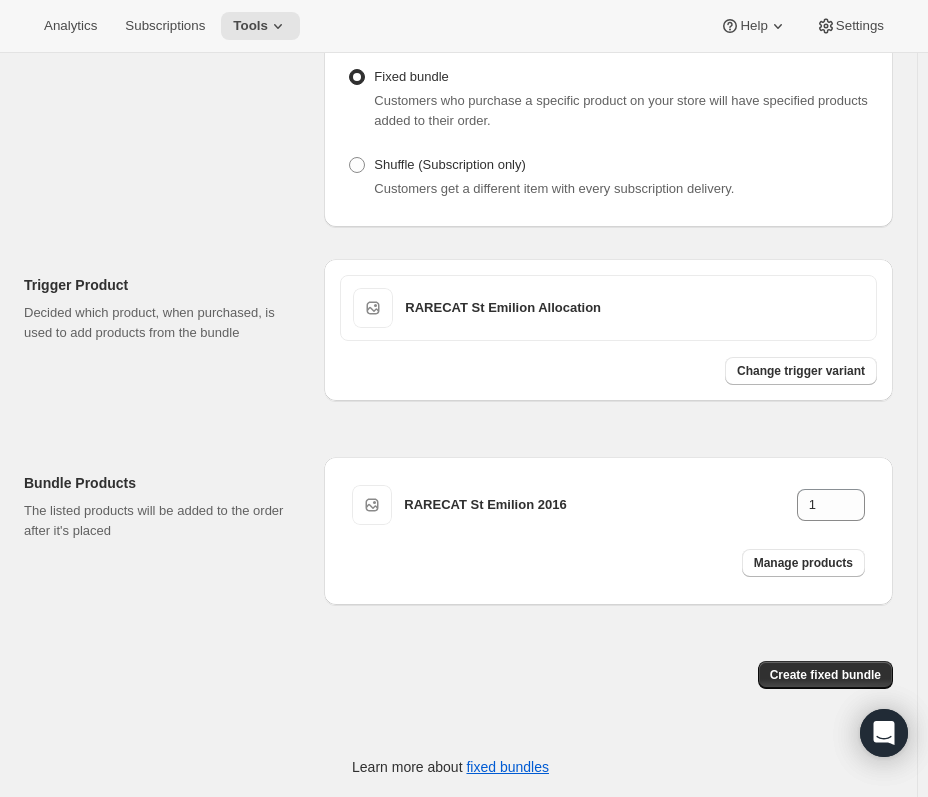 scroll, scrollTop: 350, scrollLeft: 0, axis: vertical 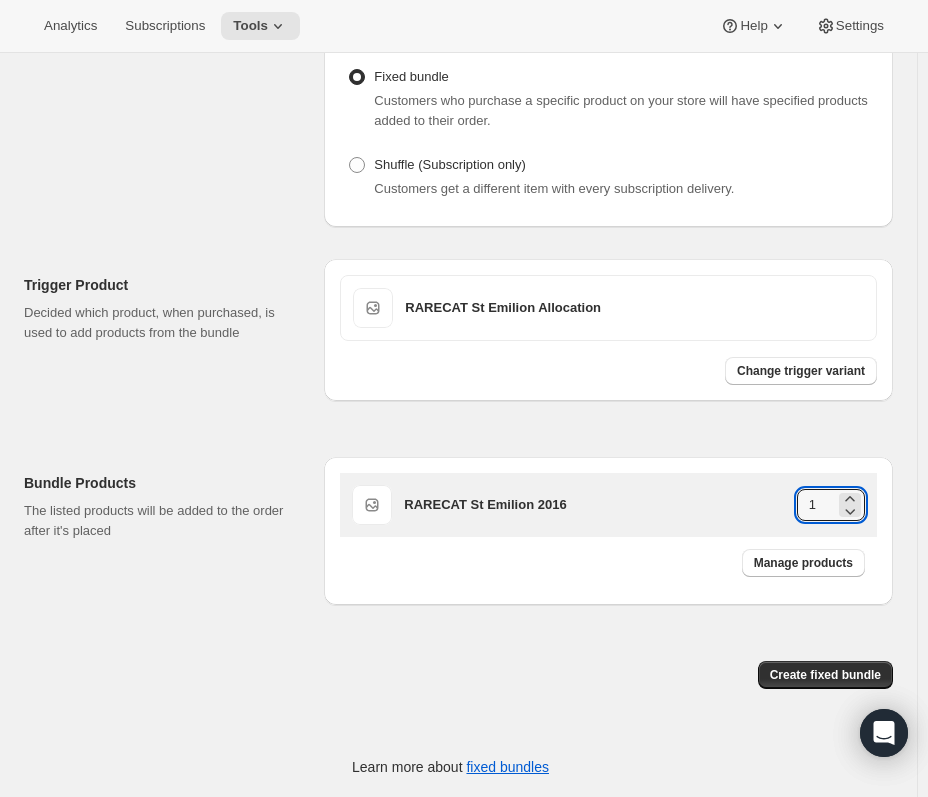 drag, startPoint x: 824, startPoint y: 498, endPoint x: 804, endPoint y: 498, distance: 20 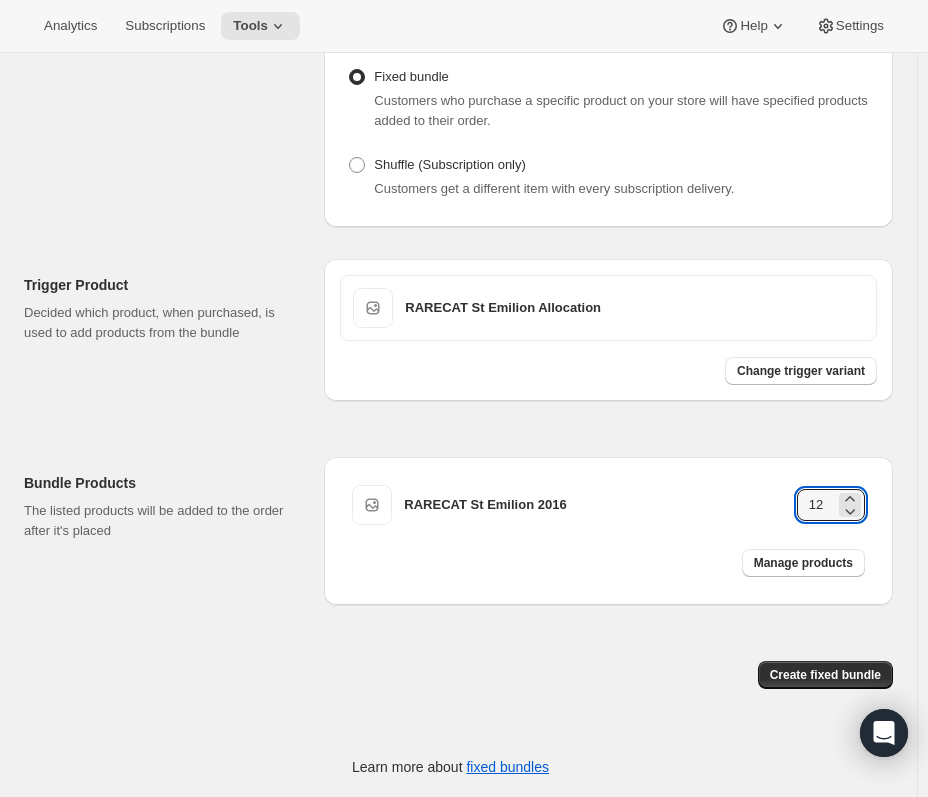 type on "12" 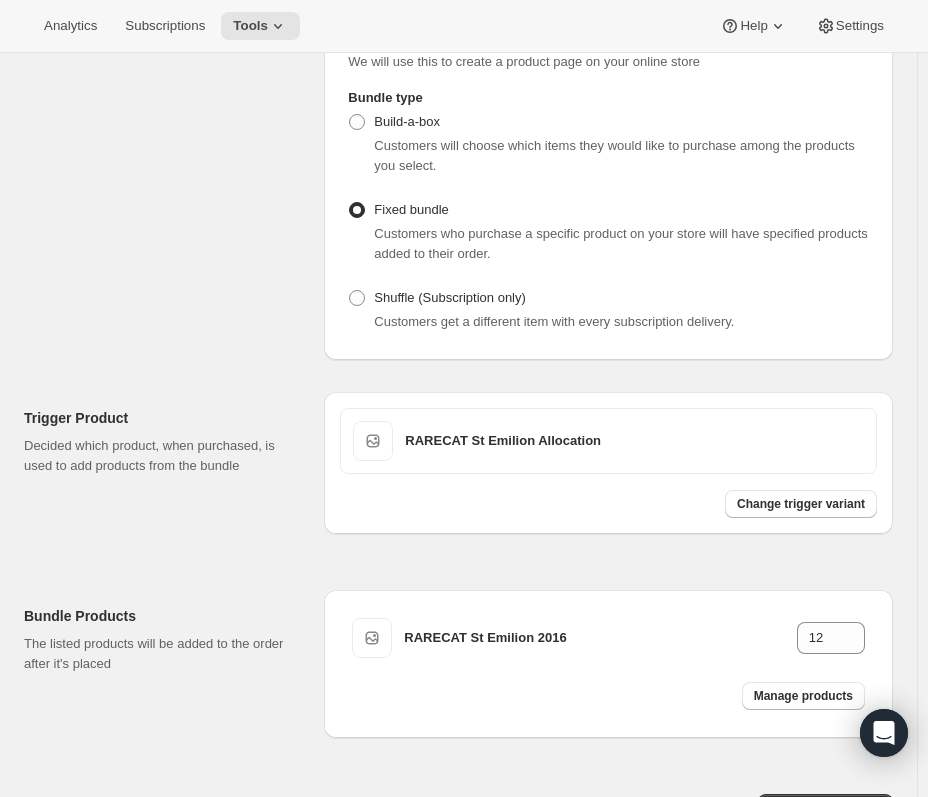 scroll, scrollTop: 250, scrollLeft: 0, axis: vertical 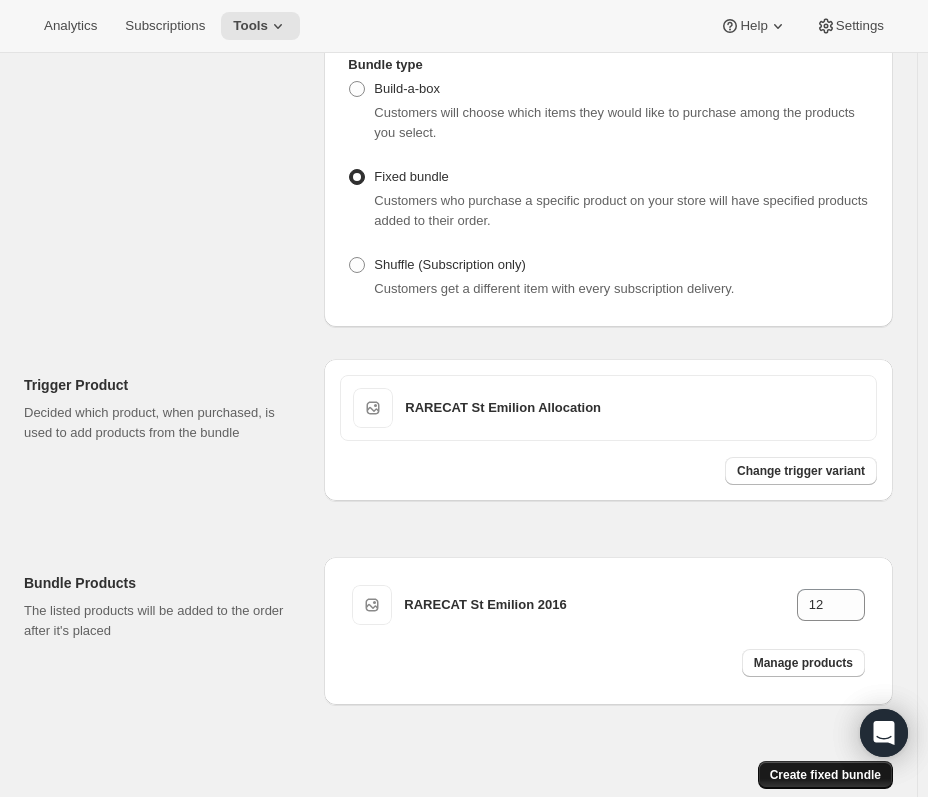 click on "Create fixed bundle" at bounding box center [825, 775] 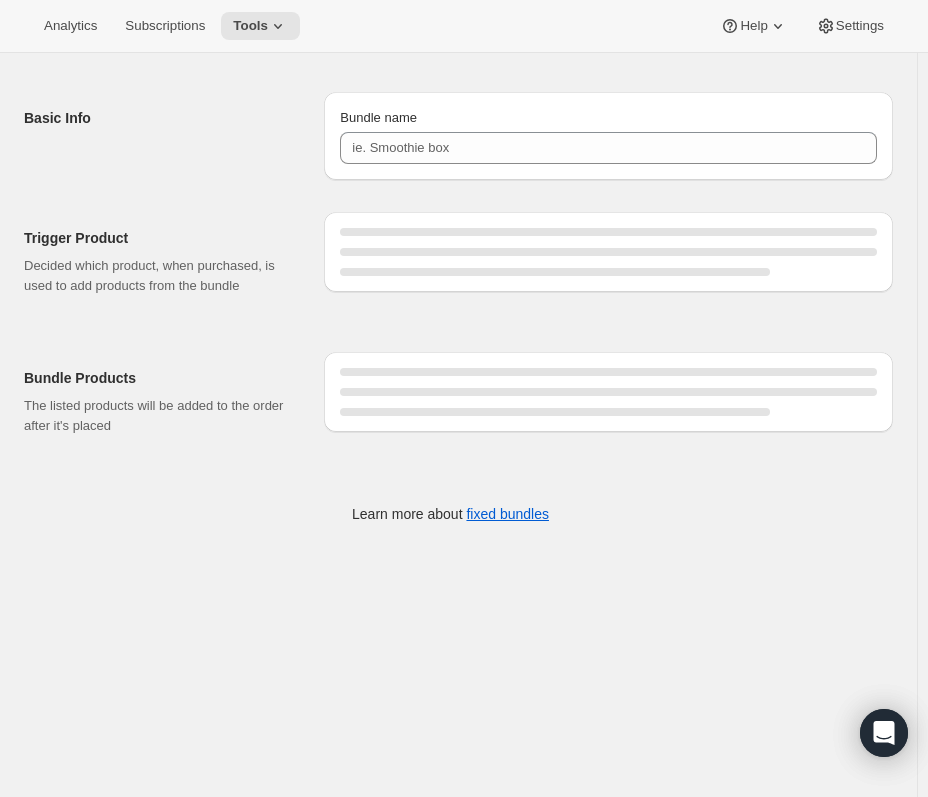 scroll, scrollTop: 0, scrollLeft: 0, axis: both 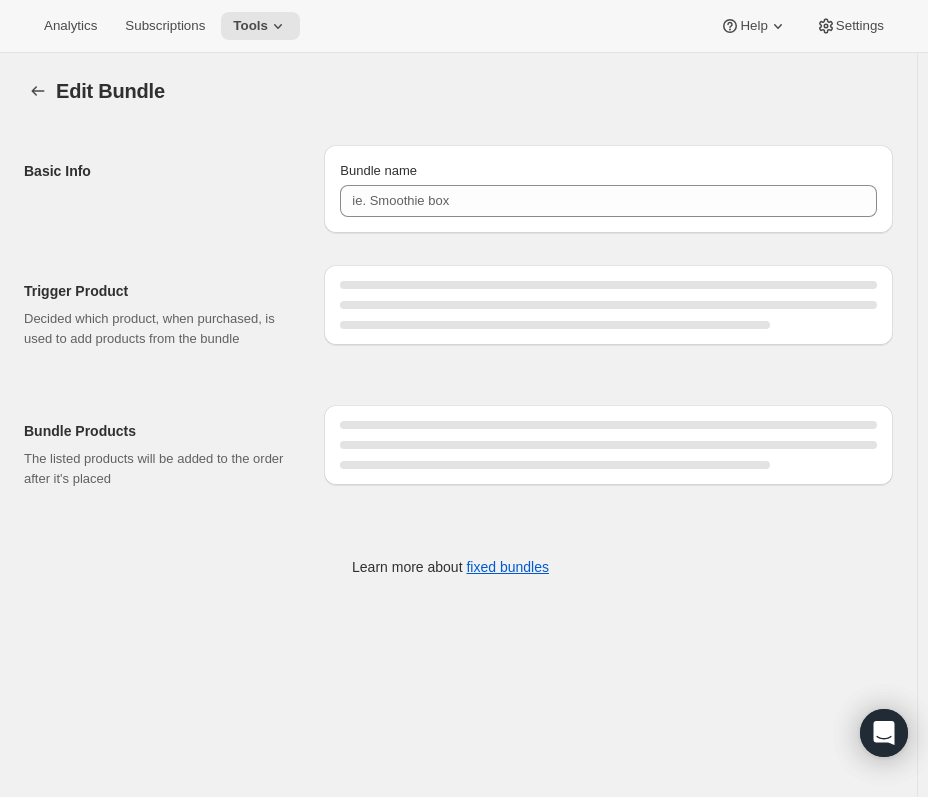 type on "RARECAT St Emilion Allocation" 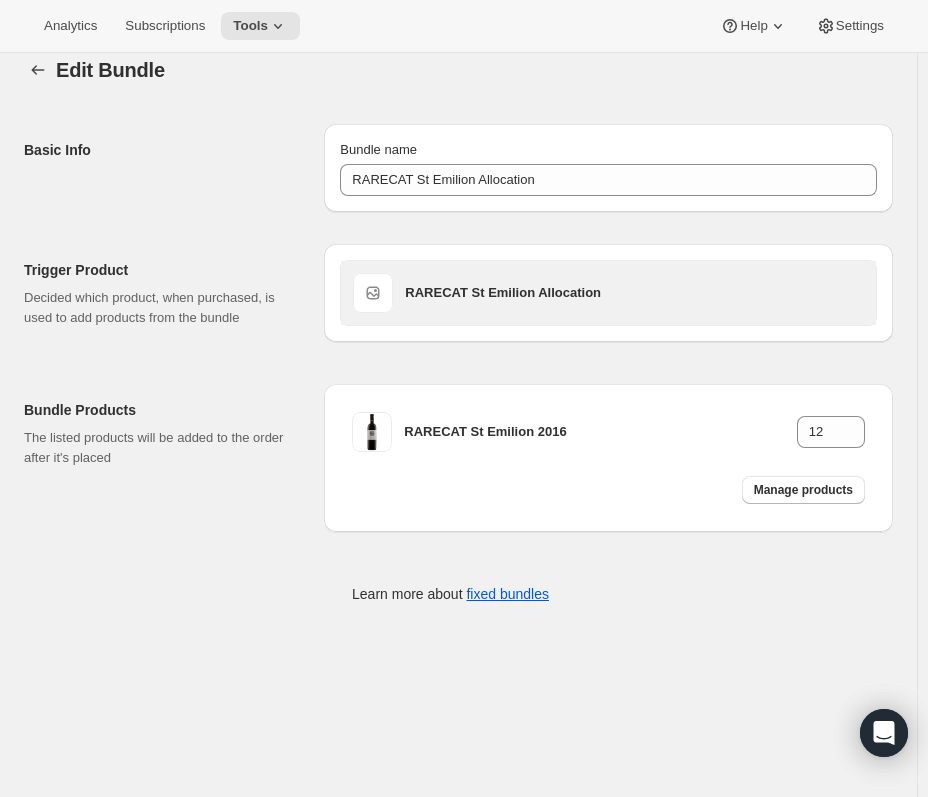 scroll, scrollTop: 0, scrollLeft: 0, axis: both 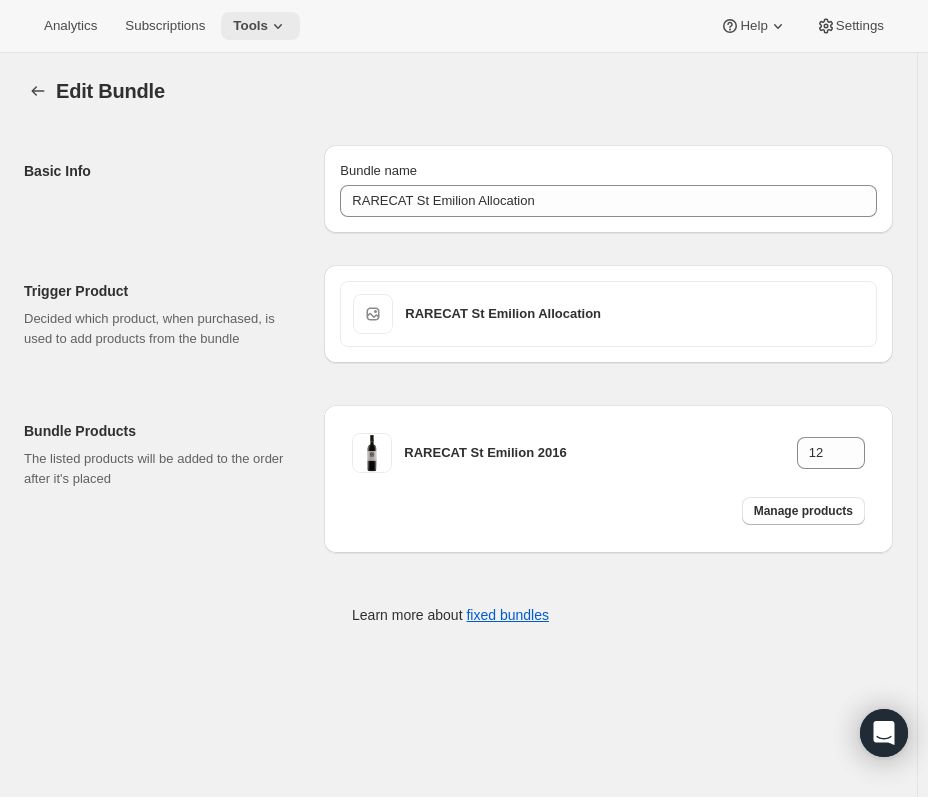 click on "Tools" at bounding box center [260, 26] 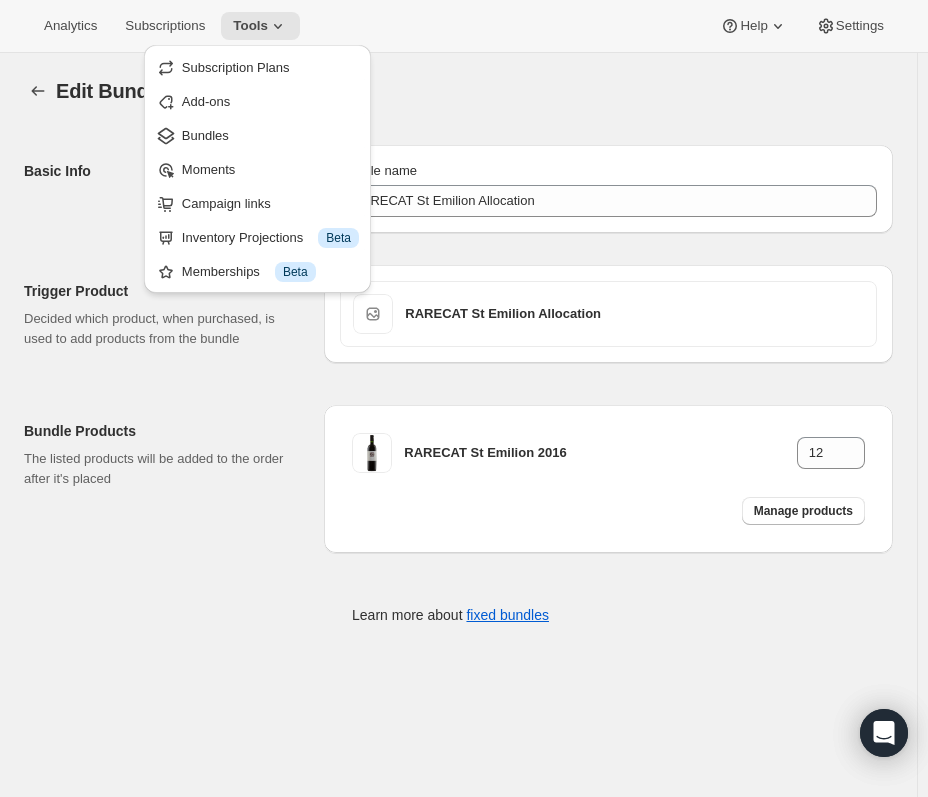 click on "Basic Info" at bounding box center (166, 189) 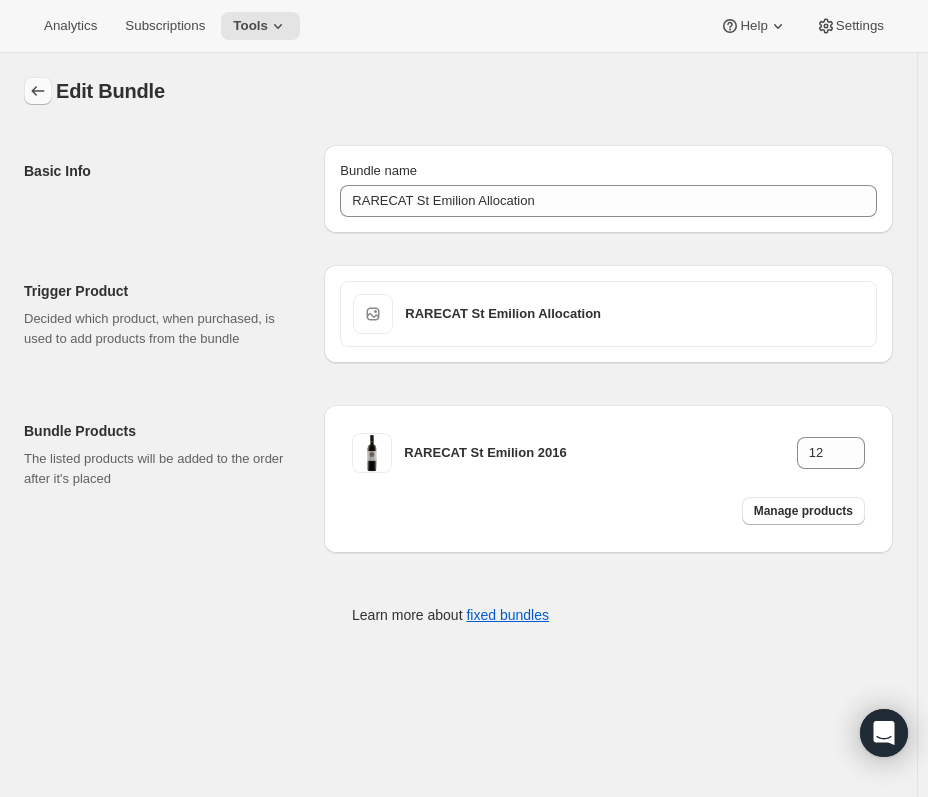 click 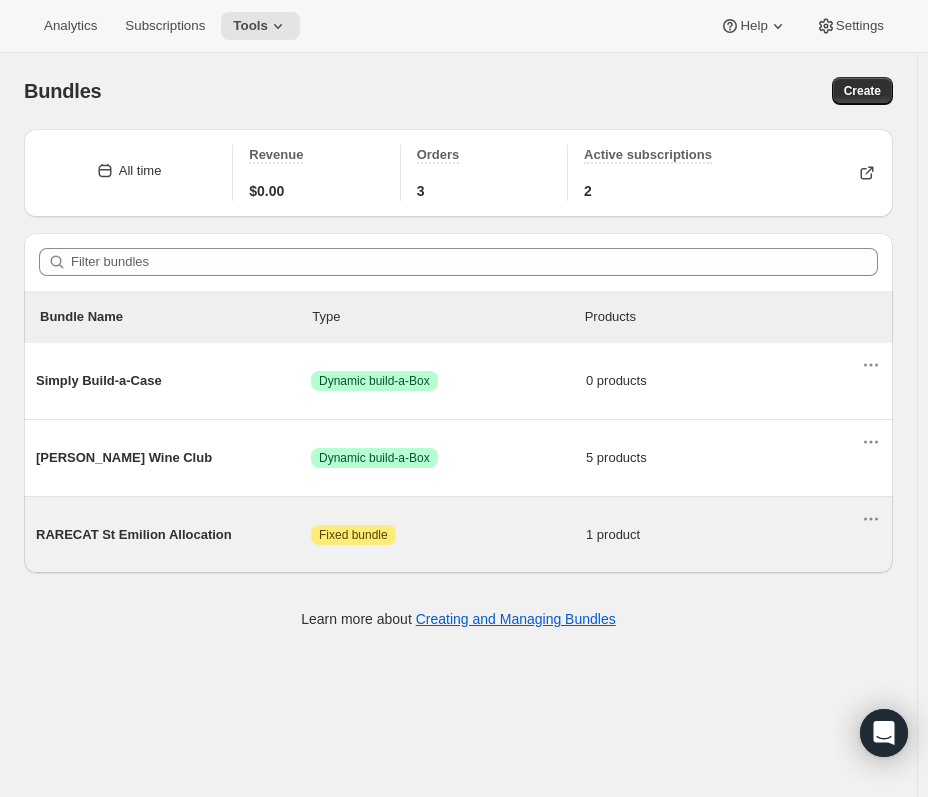 click on "RARECAT St Emilion Allocation" at bounding box center (173, 535) 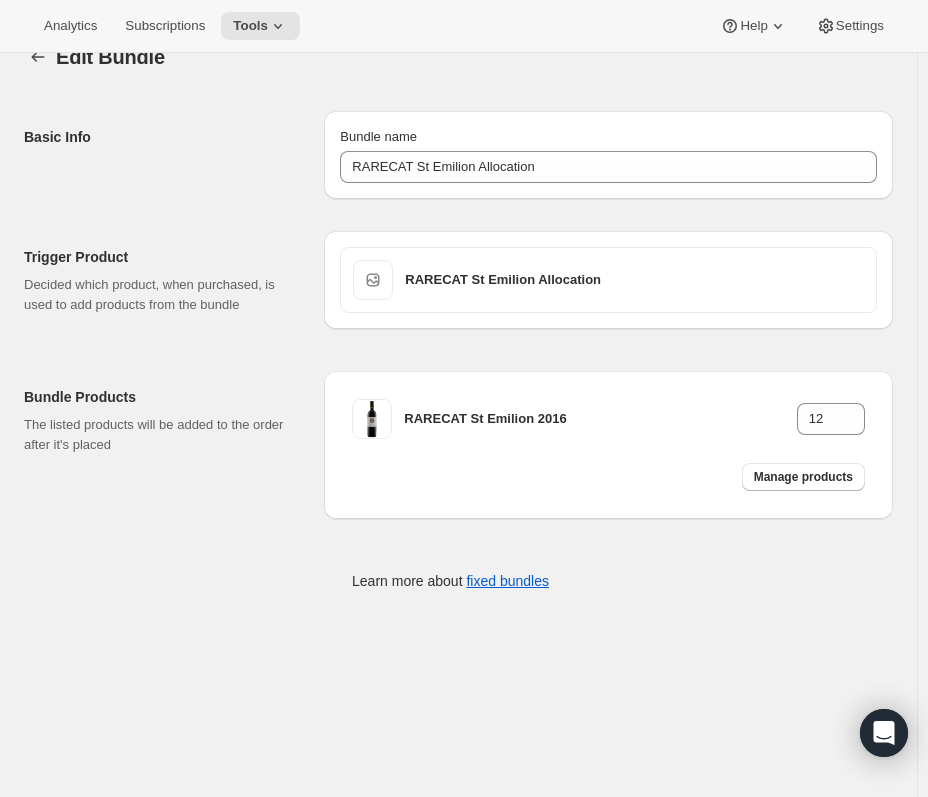 scroll, scrollTop: 53, scrollLeft: 0, axis: vertical 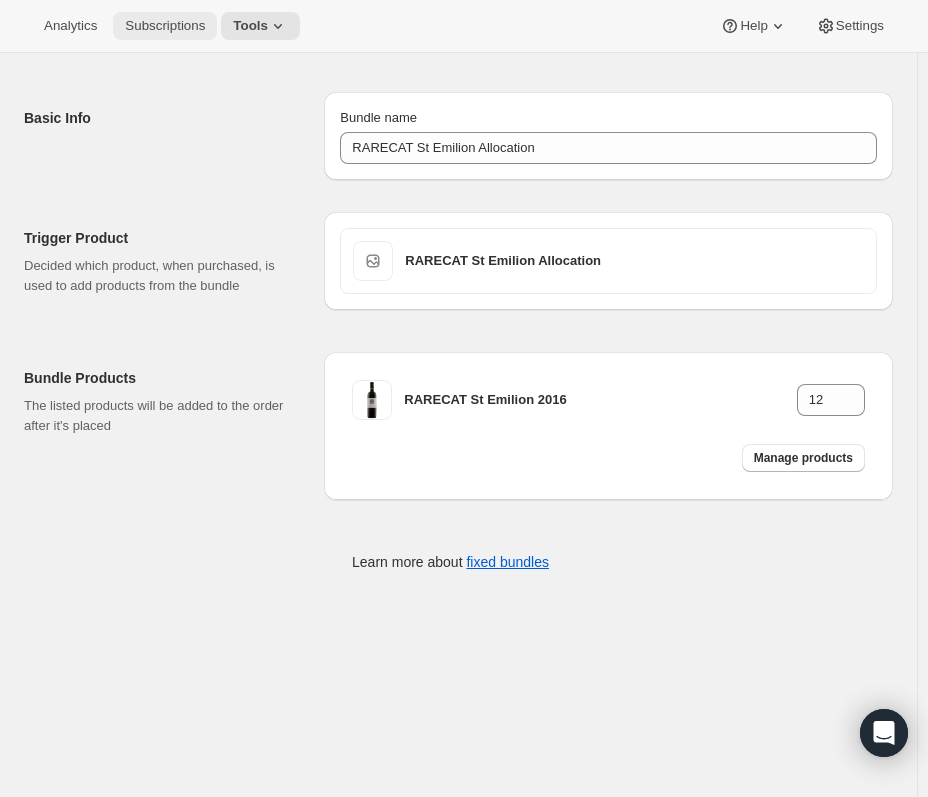 click on "Subscriptions" at bounding box center [165, 26] 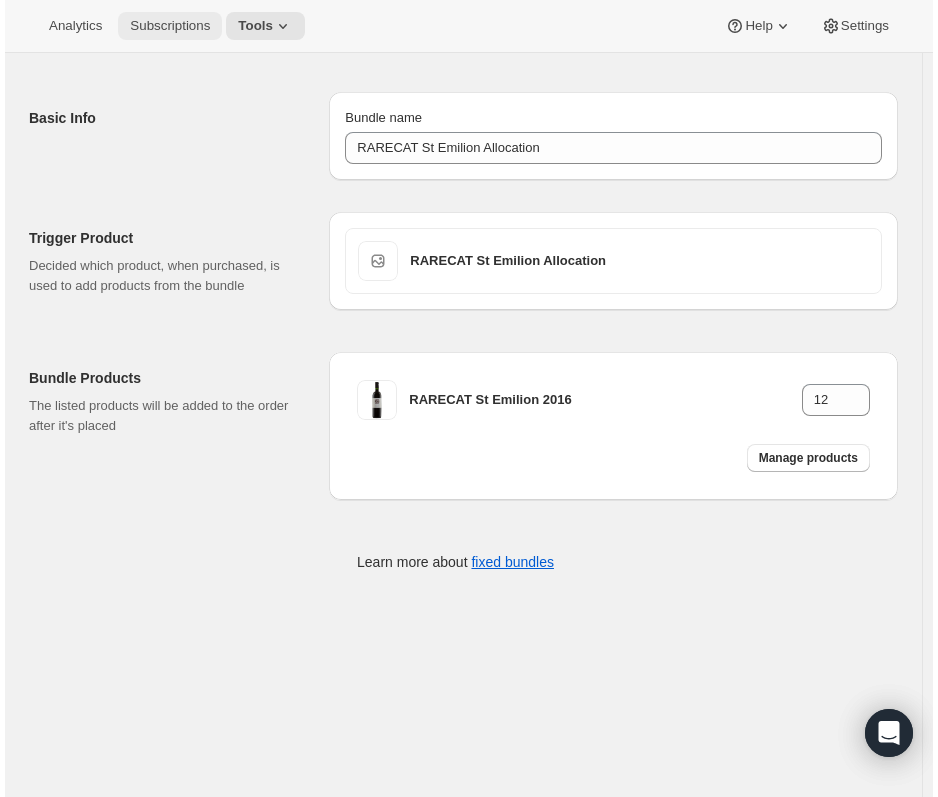 scroll, scrollTop: 0, scrollLeft: 0, axis: both 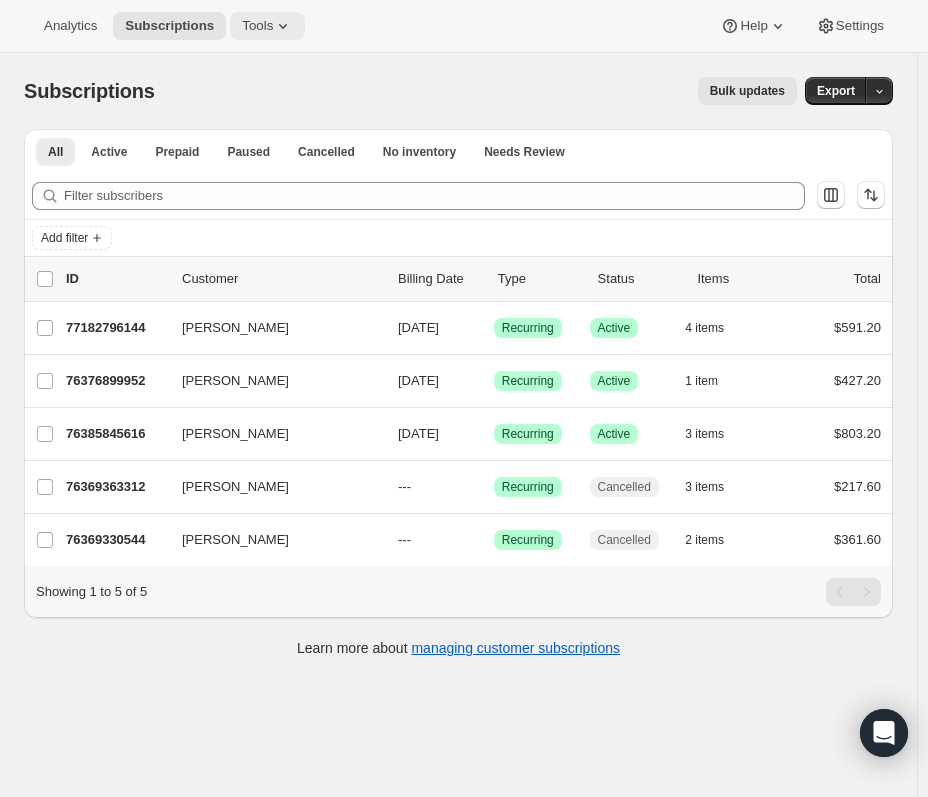 click on "Tools" at bounding box center (257, 26) 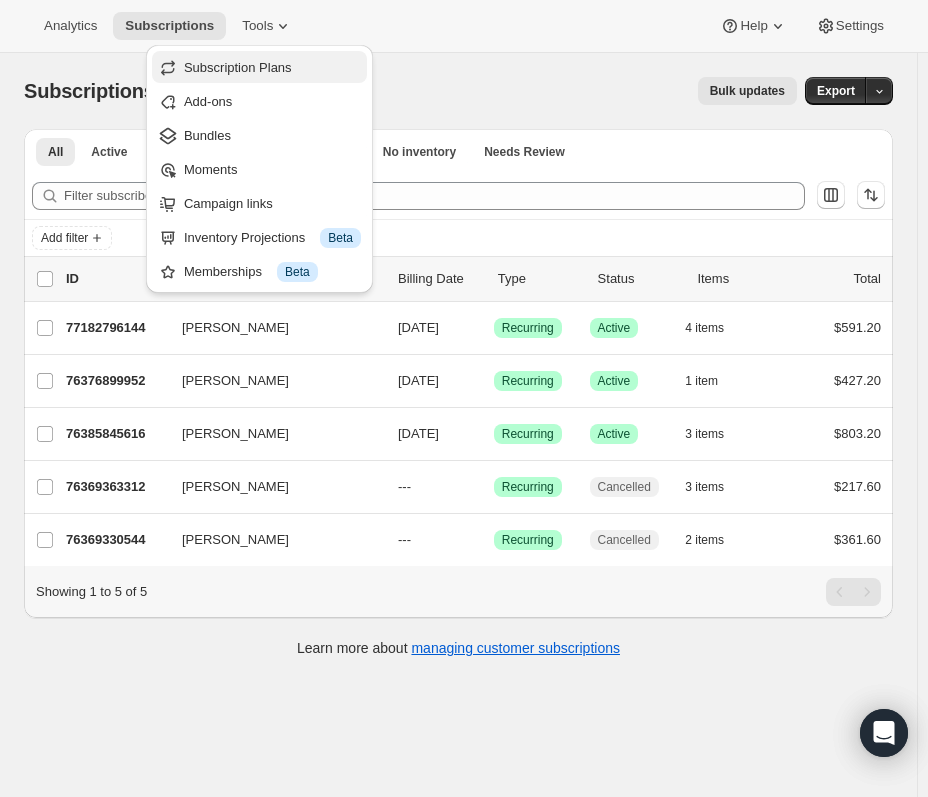 click on "Subscription Plans" at bounding box center [238, 67] 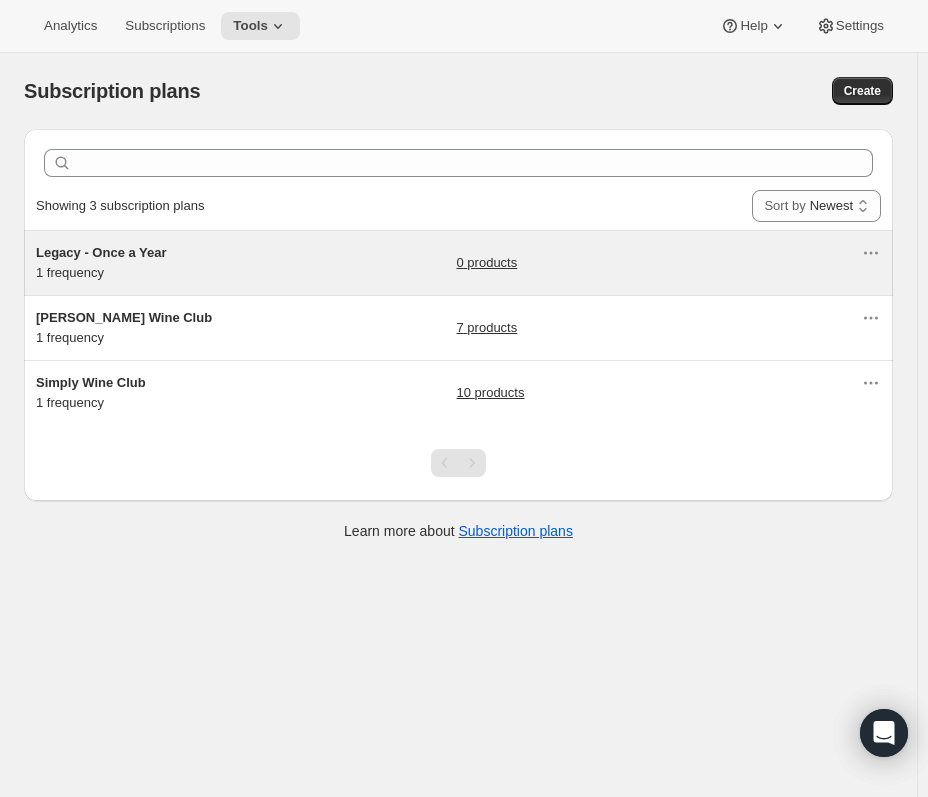 click on "Legacy - Once a Year 1 frequency" at bounding box center [161, 263] 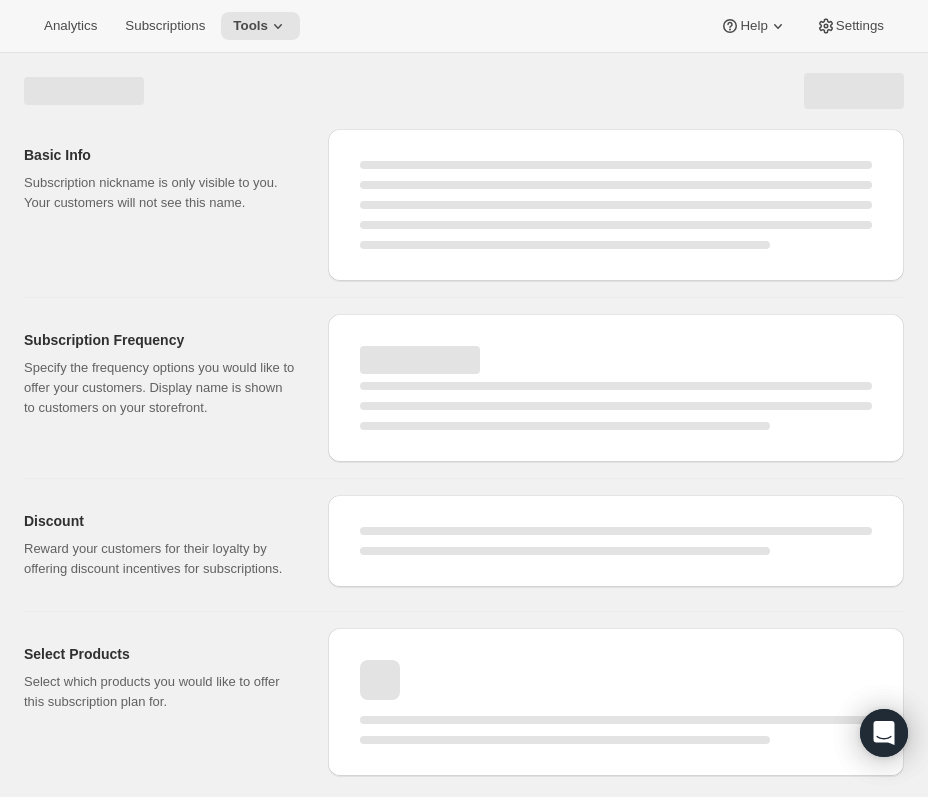 select on "WEEK" 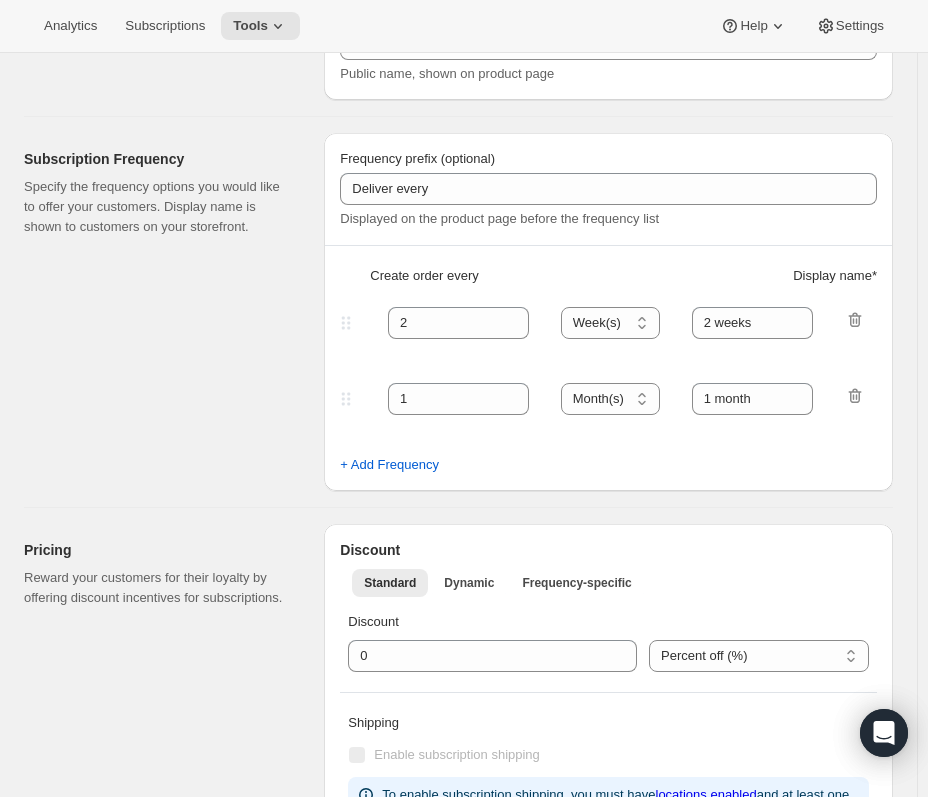 type on "Legacy - Once a Year" 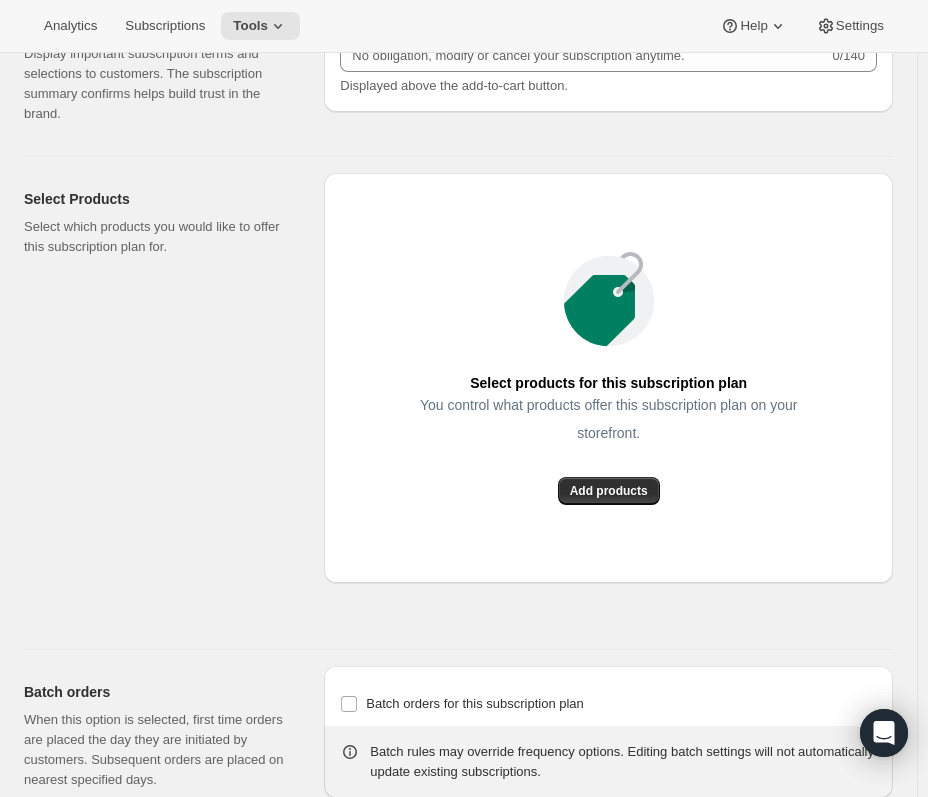 scroll, scrollTop: 1200, scrollLeft: 0, axis: vertical 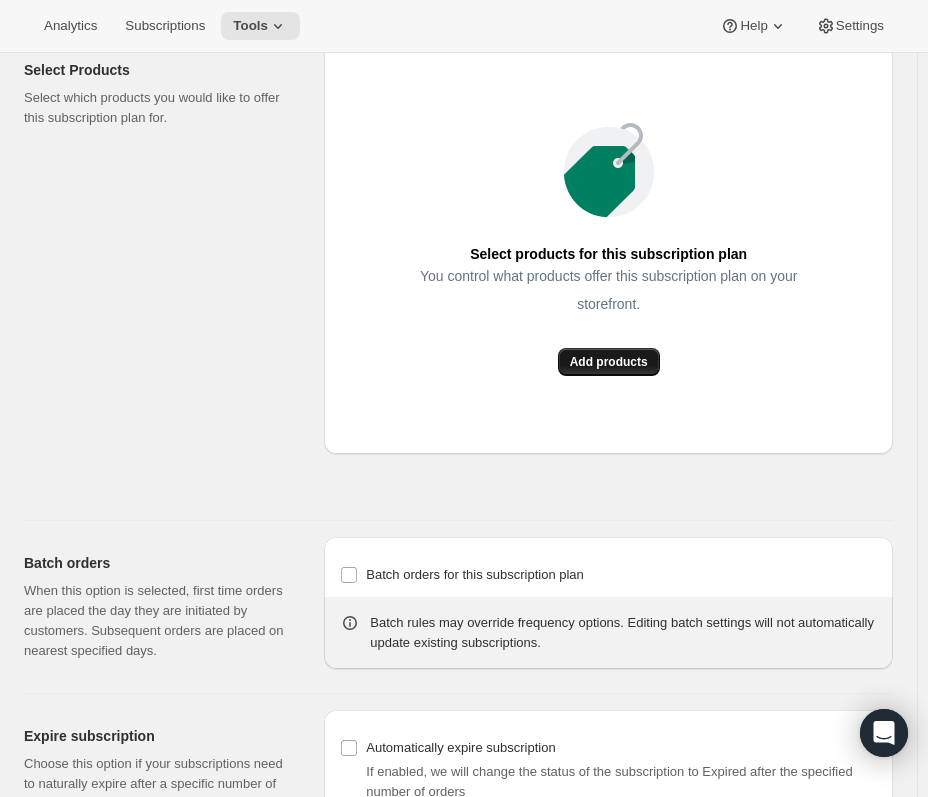 click on "Add products" at bounding box center [609, 362] 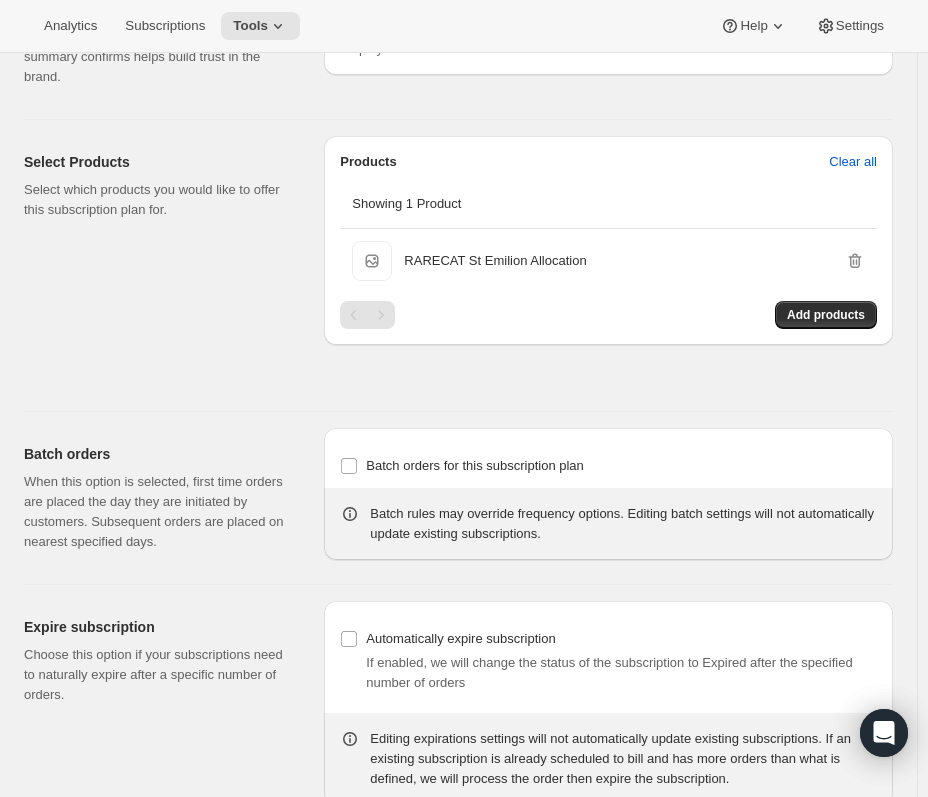 scroll, scrollTop: 1076, scrollLeft: 0, axis: vertical 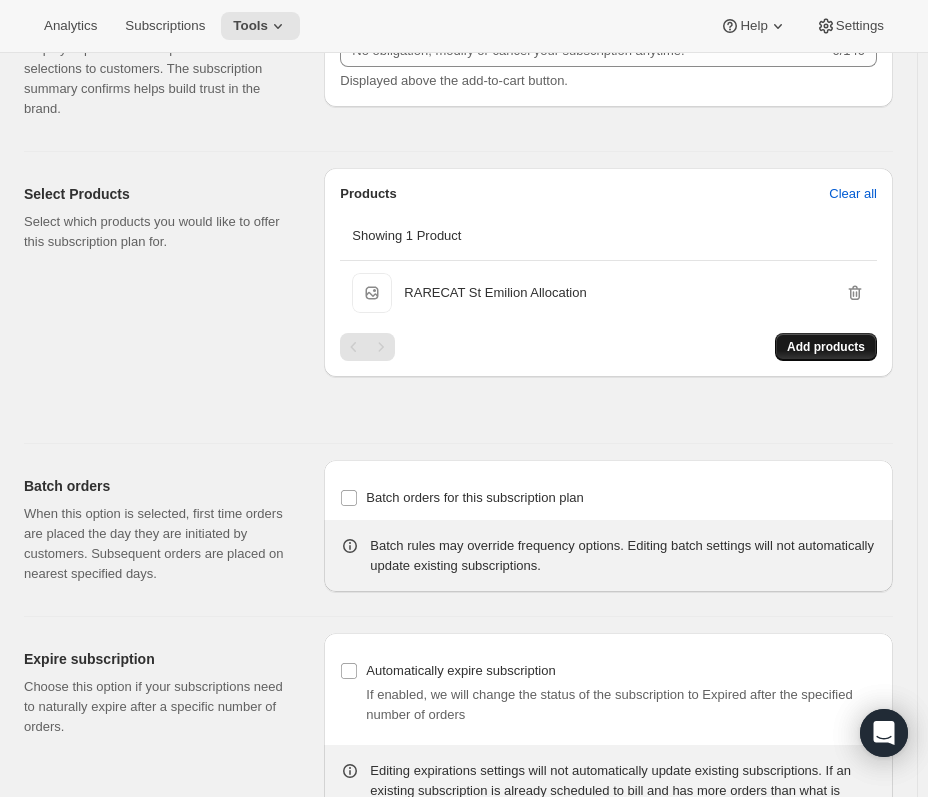 click on "Add products" at bounding box center [826, 347] 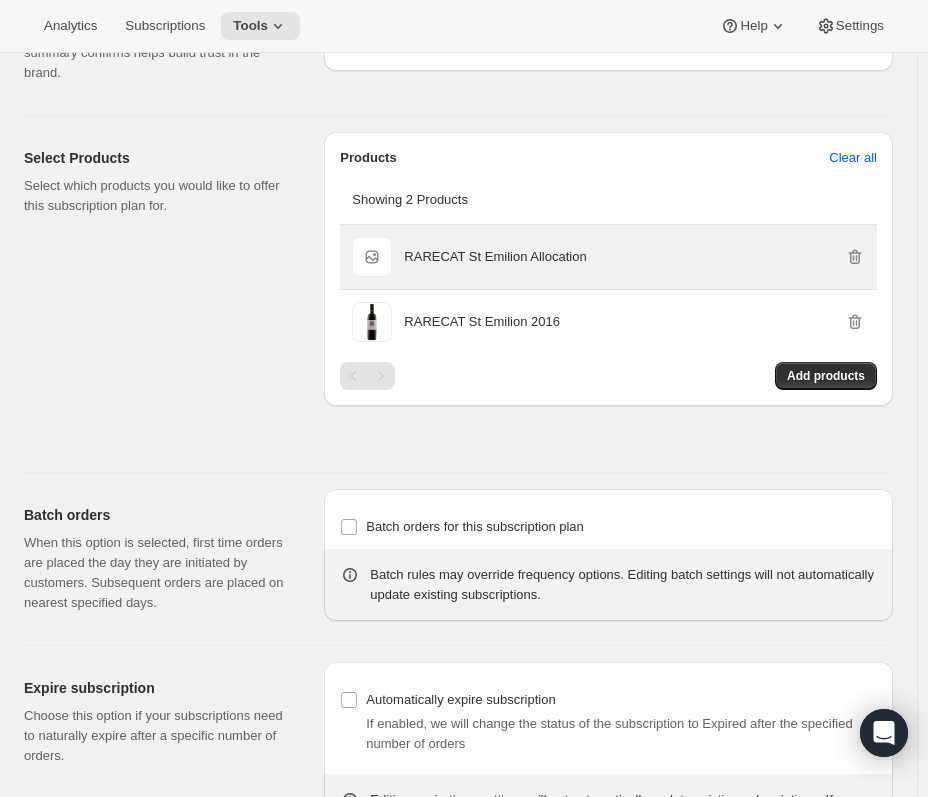 scroll, scrollTop: 1176, scrollLeft: 0, axis: vertical 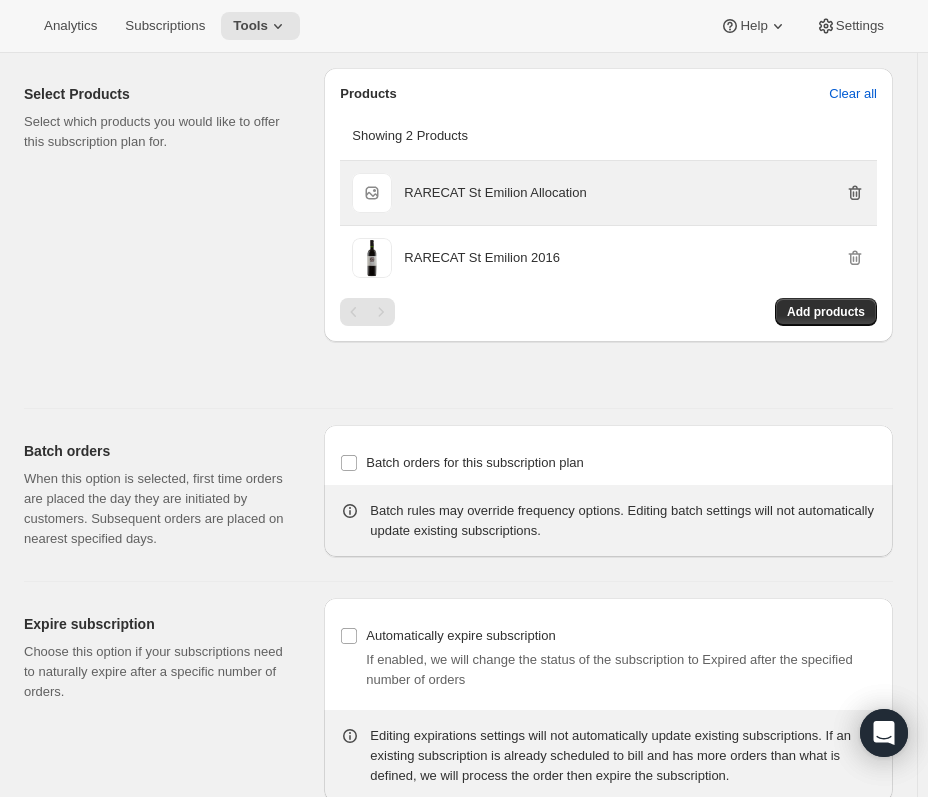 click 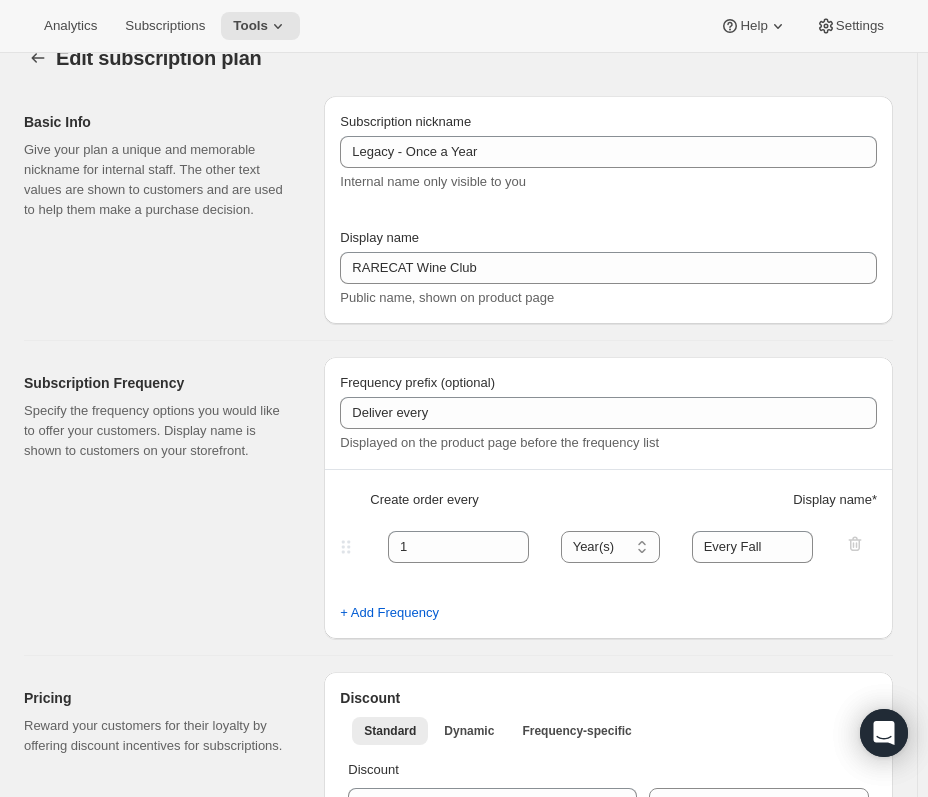 scroll, scrollTop: 0, scrollLeft: 0, axis: both 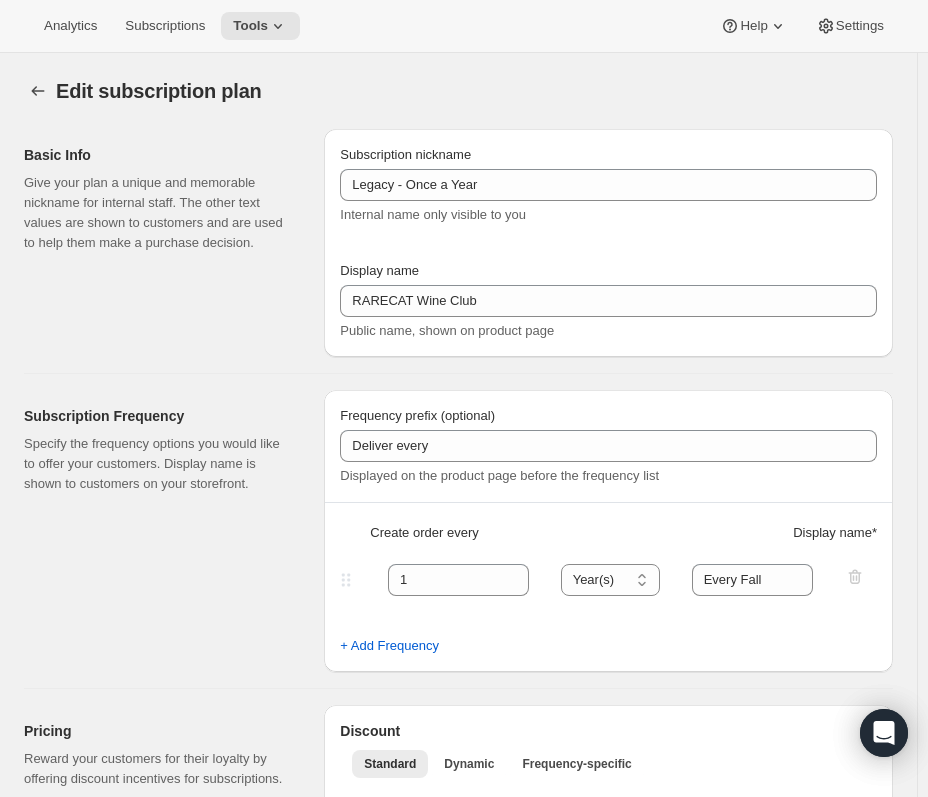 click on "Edit subscription plan. This page is ready Edit subscription plan" at bounding box center (458, 91) 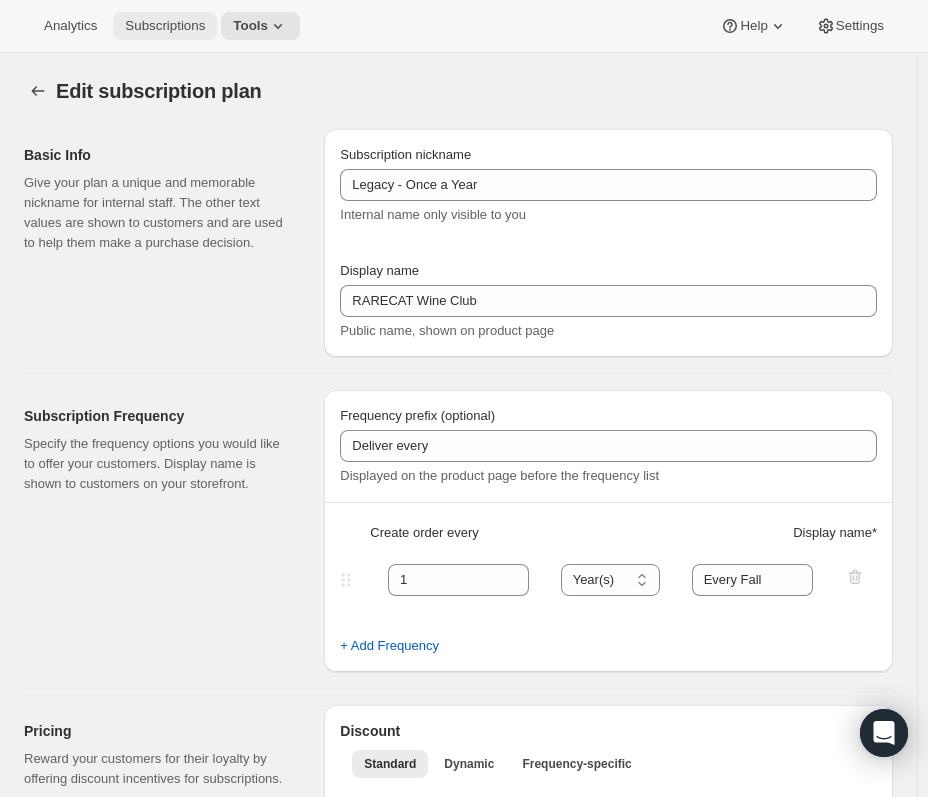 click on "Subscriptions" at bounding box center [165, 26] 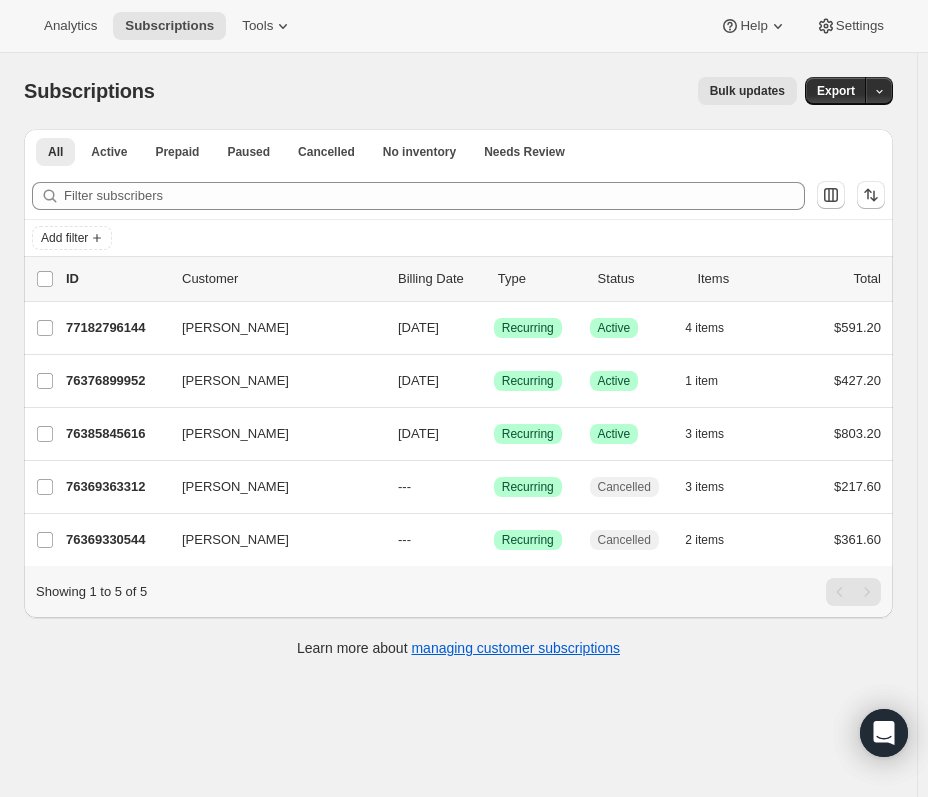 click on "Analytics Subscriptions Tools Help Settings" at bounding box center [464, 26] 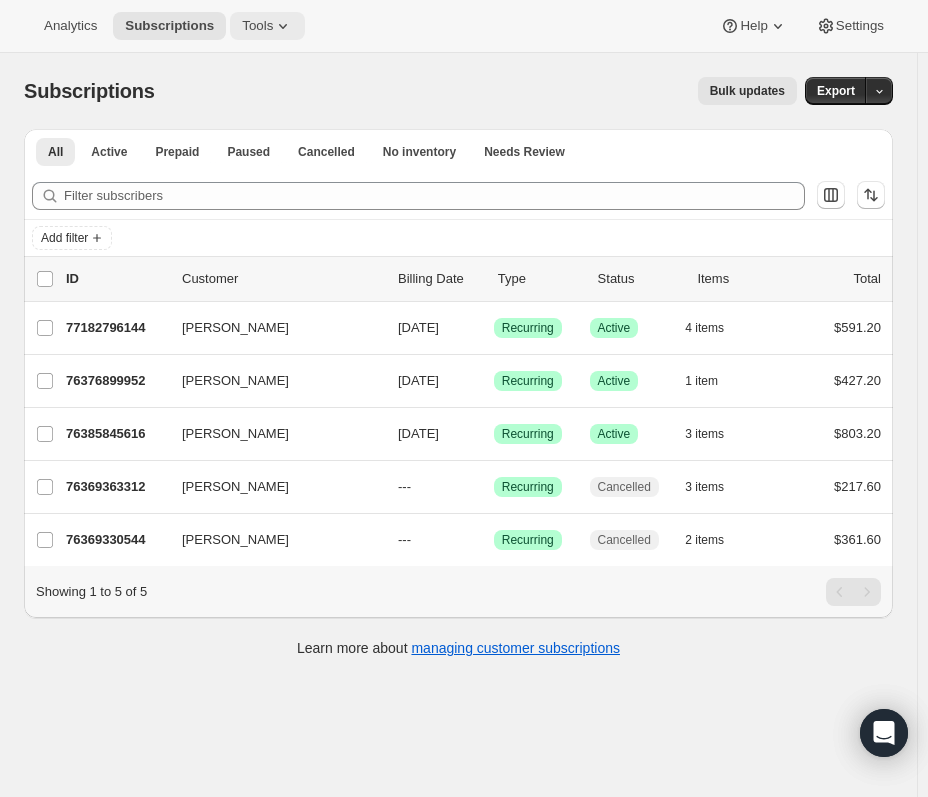 click 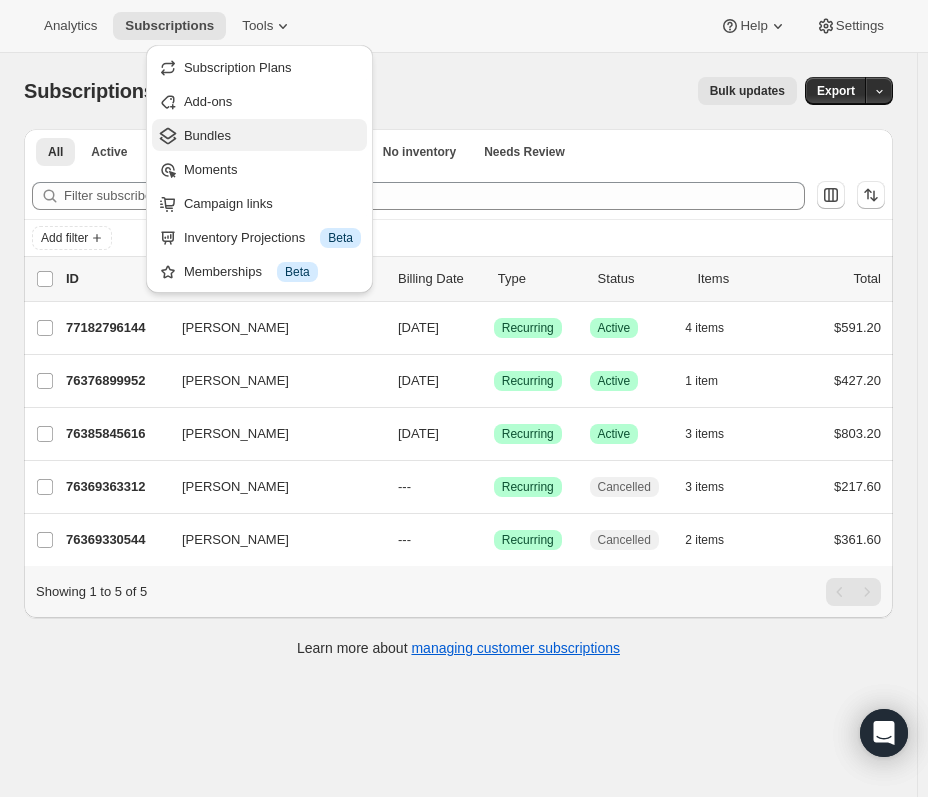 click on "Bundles" at bounding box center [272, 136] 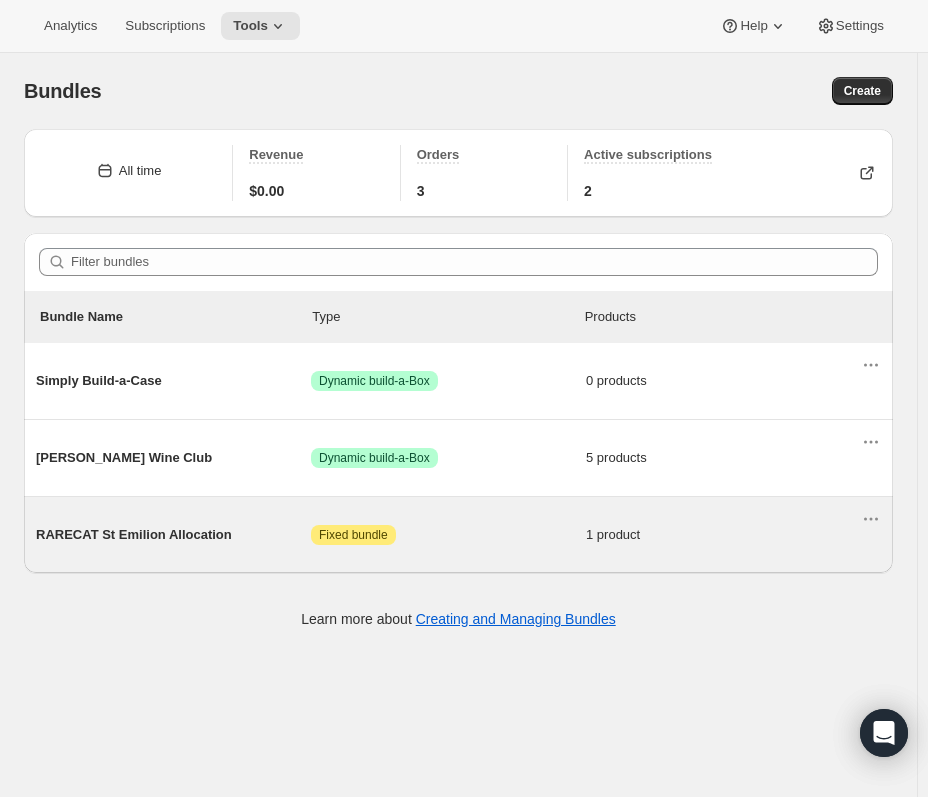 click on "RARECAT St Emilion Allocation" at bounding box center (173, 535) 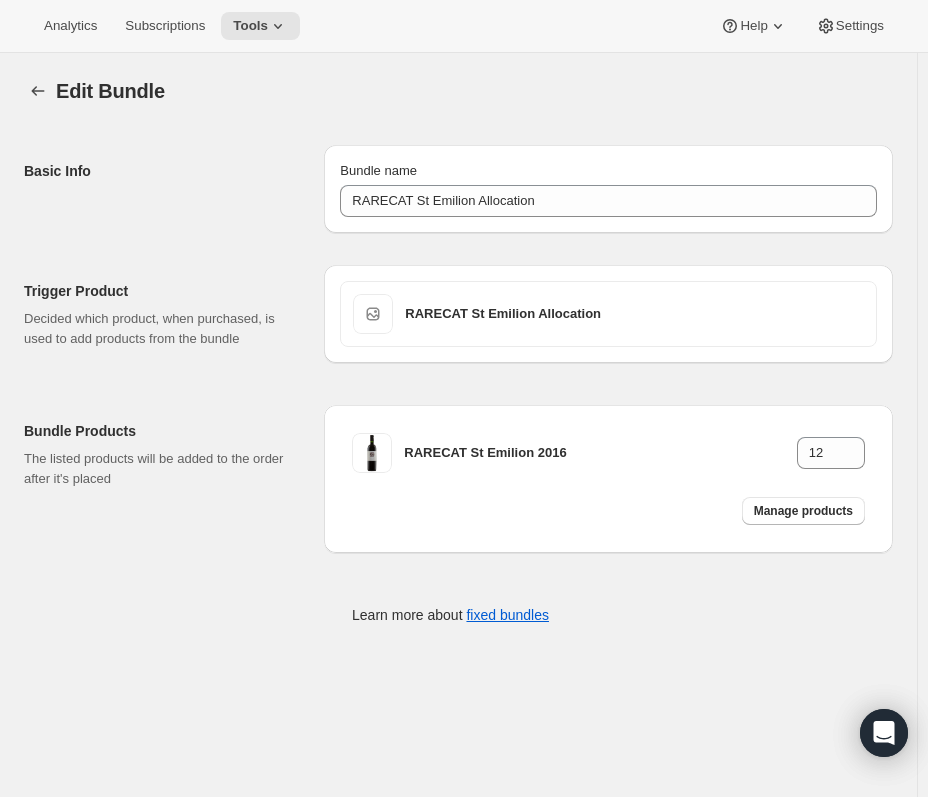 scroll, scrollTop: 53, scrollLeft: 0, axis: vertical 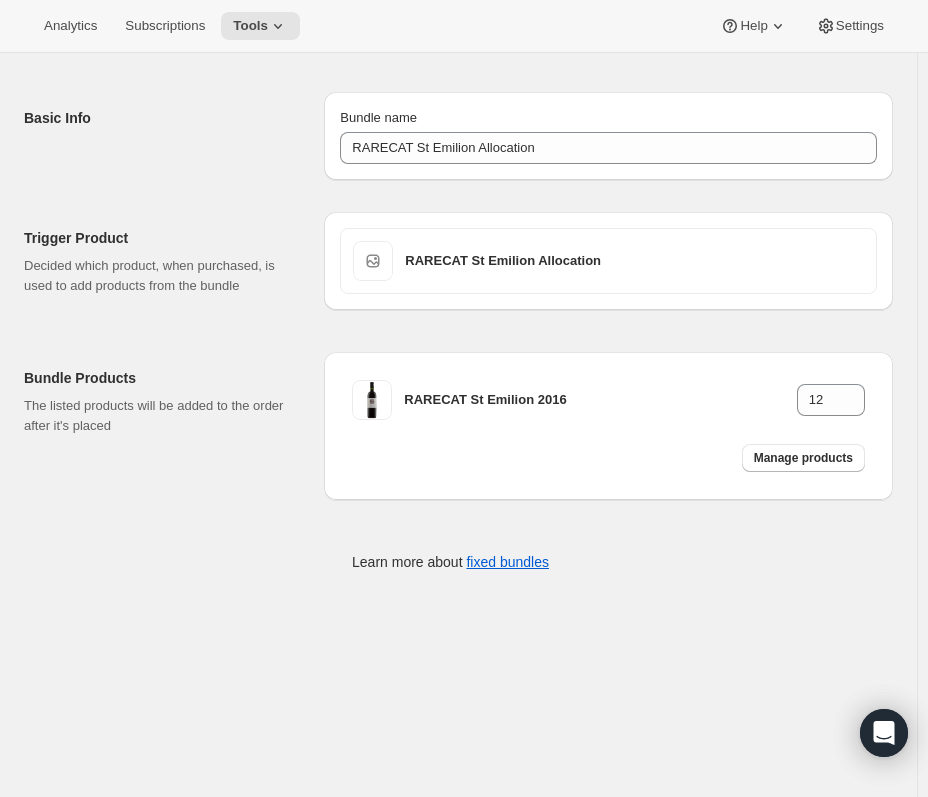 click on "Trigger Product Decided which product, when purchased, is used to add products from the bundle RARECAT St Emilion Allocation Bundle Products The listed products will be added to the order after it's placed RARECAT St Emilion 2016 12 Manage products Learn more about   fixed bundles" at bounding box center (450, 386) 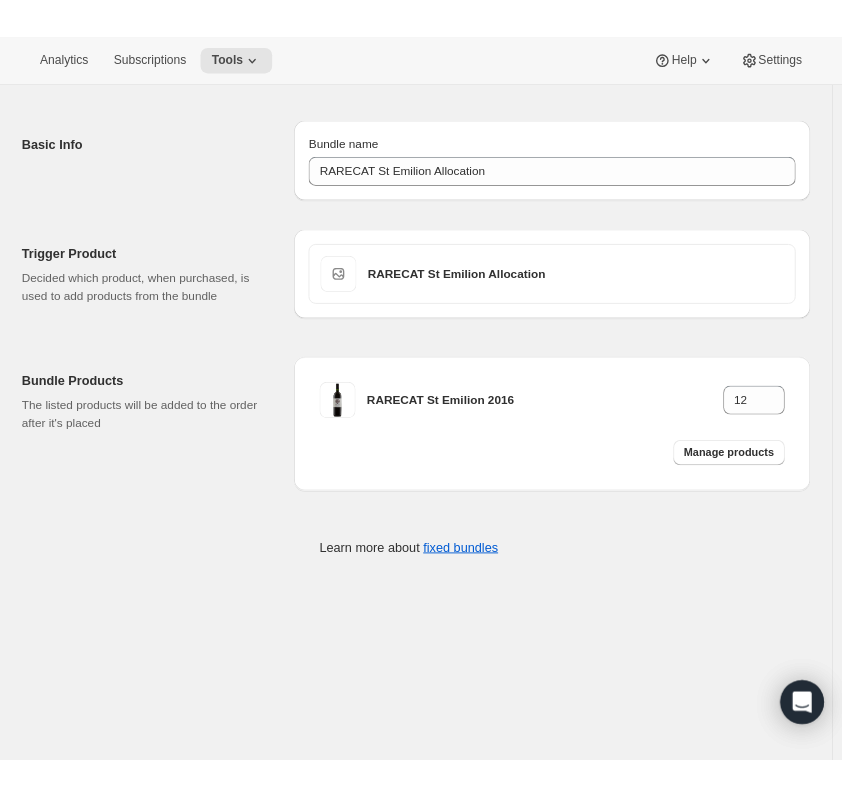 scroll, scrollTop: 0, scrollLeft: 0, axis: both 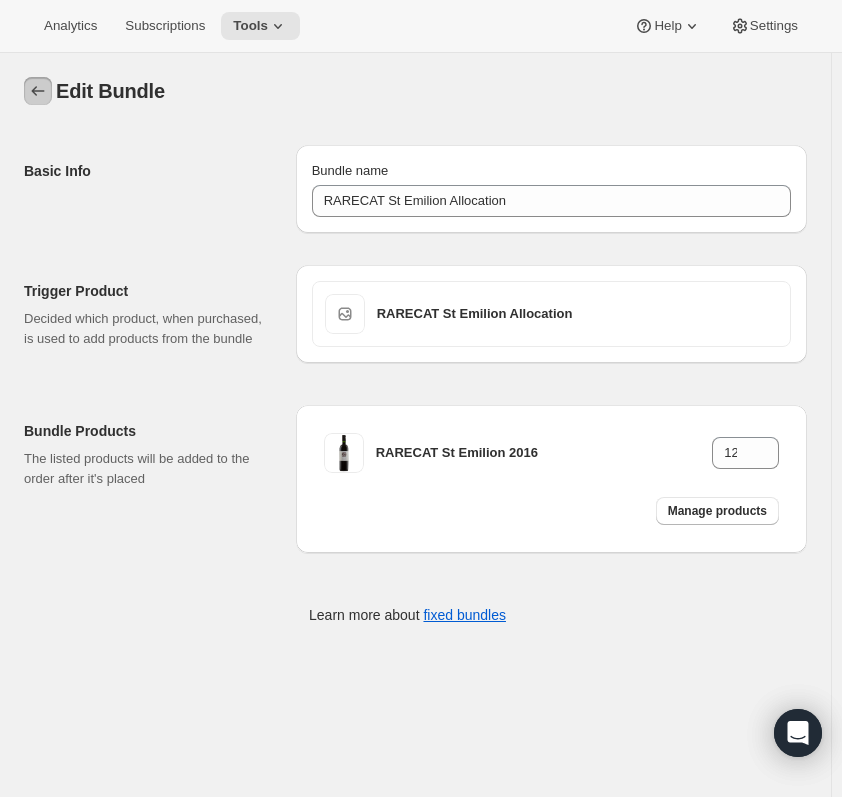 click at bounding box center (38, 91) 